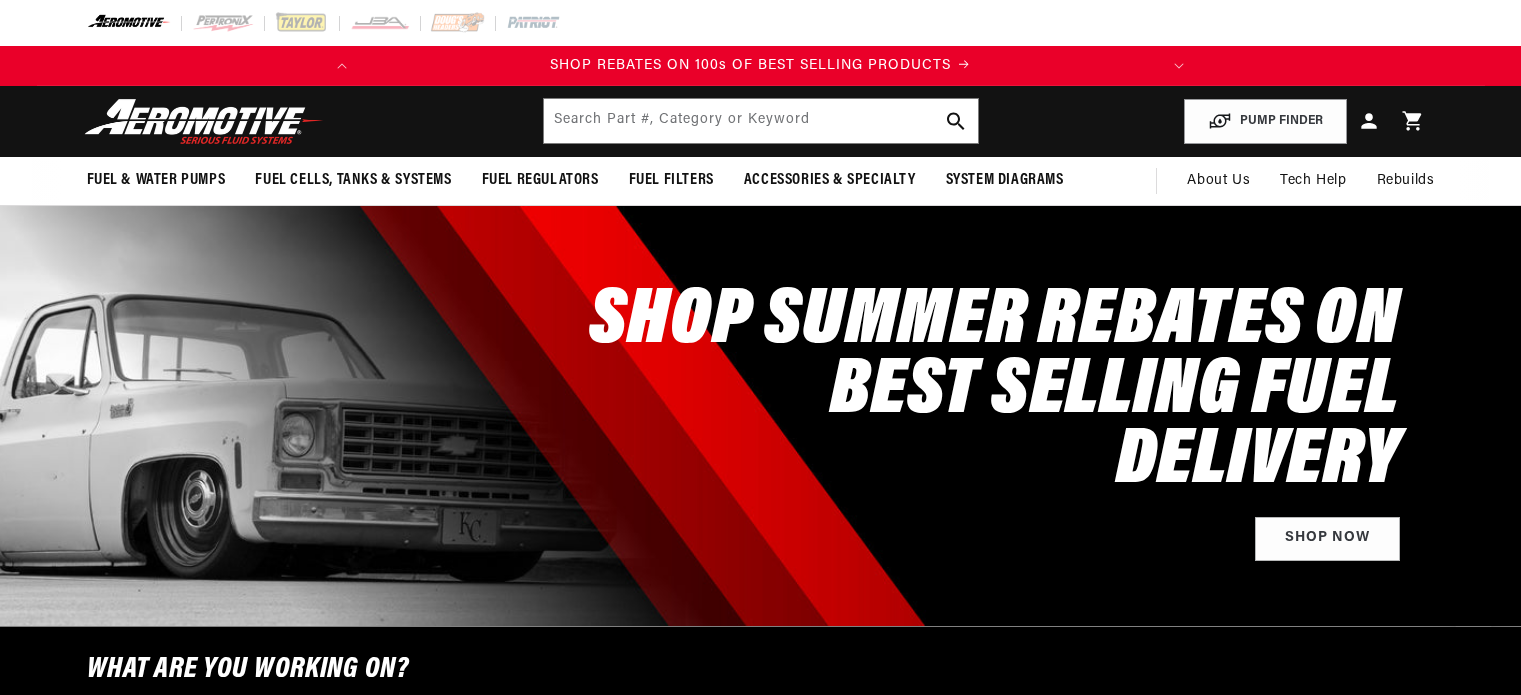 scroll, scrollTop: 0, scrollLeft: 0, axis: both 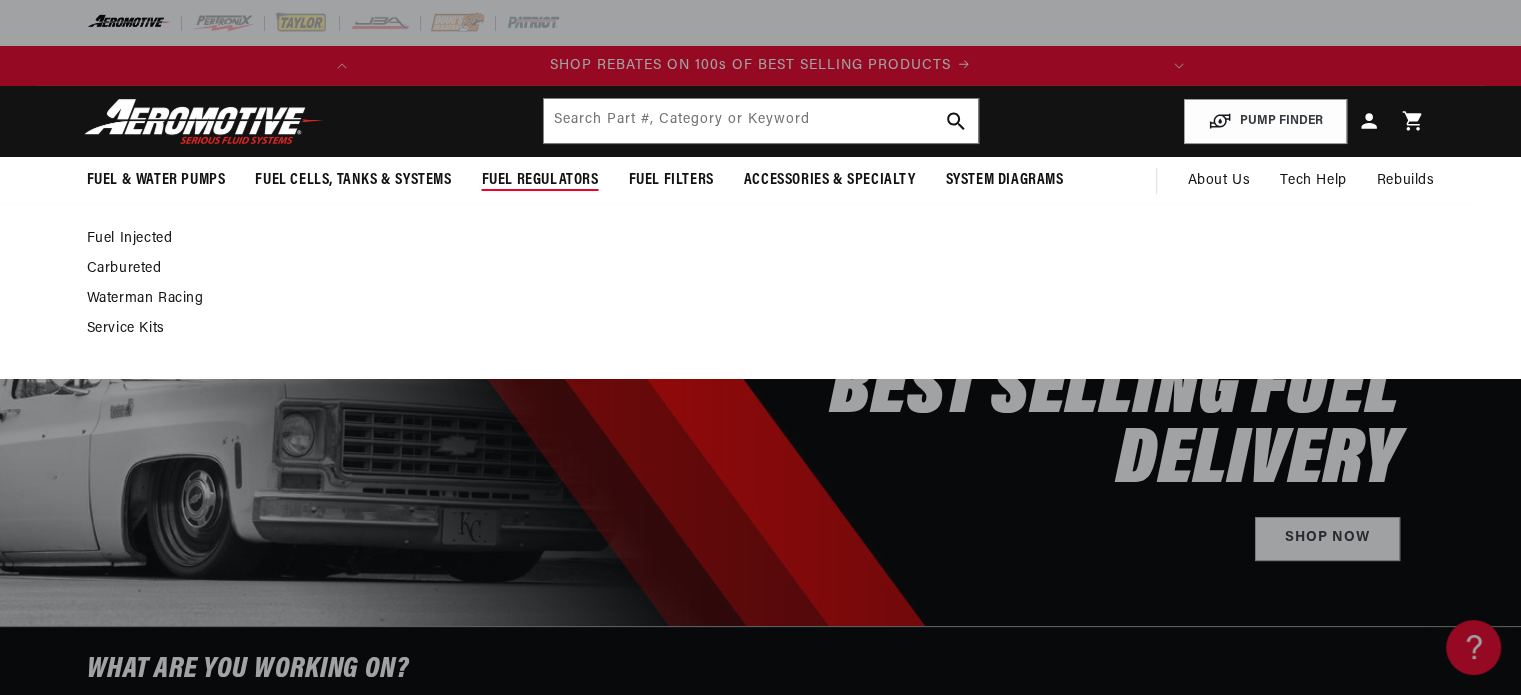 click on "Fuel Injected" at bounding box center [751, 239] 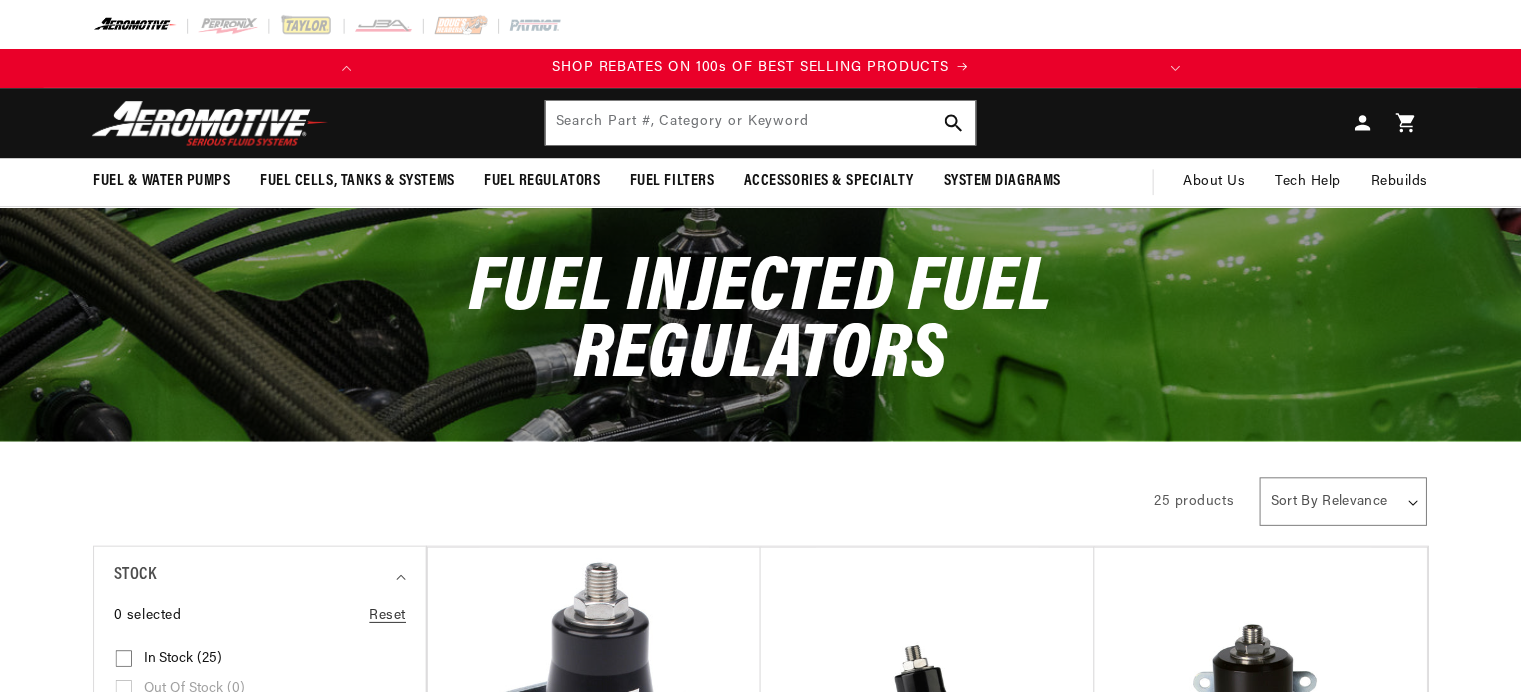 scroll, scrollTop: 0, scrollLeft: 0, axis: both 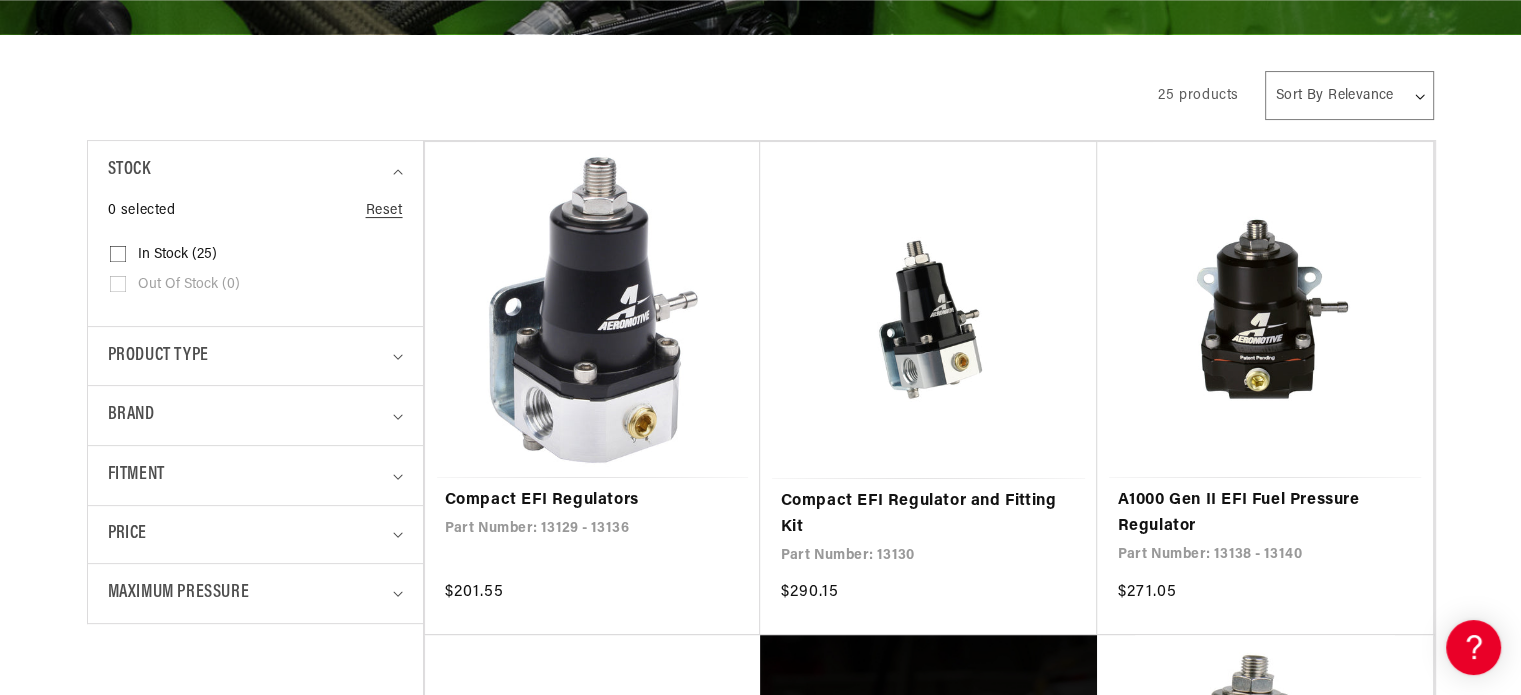 drag, startPoint x: 1529, startPoint y: 52, endPoint x: 1535, endPoint y: 97, distance: 45.39824 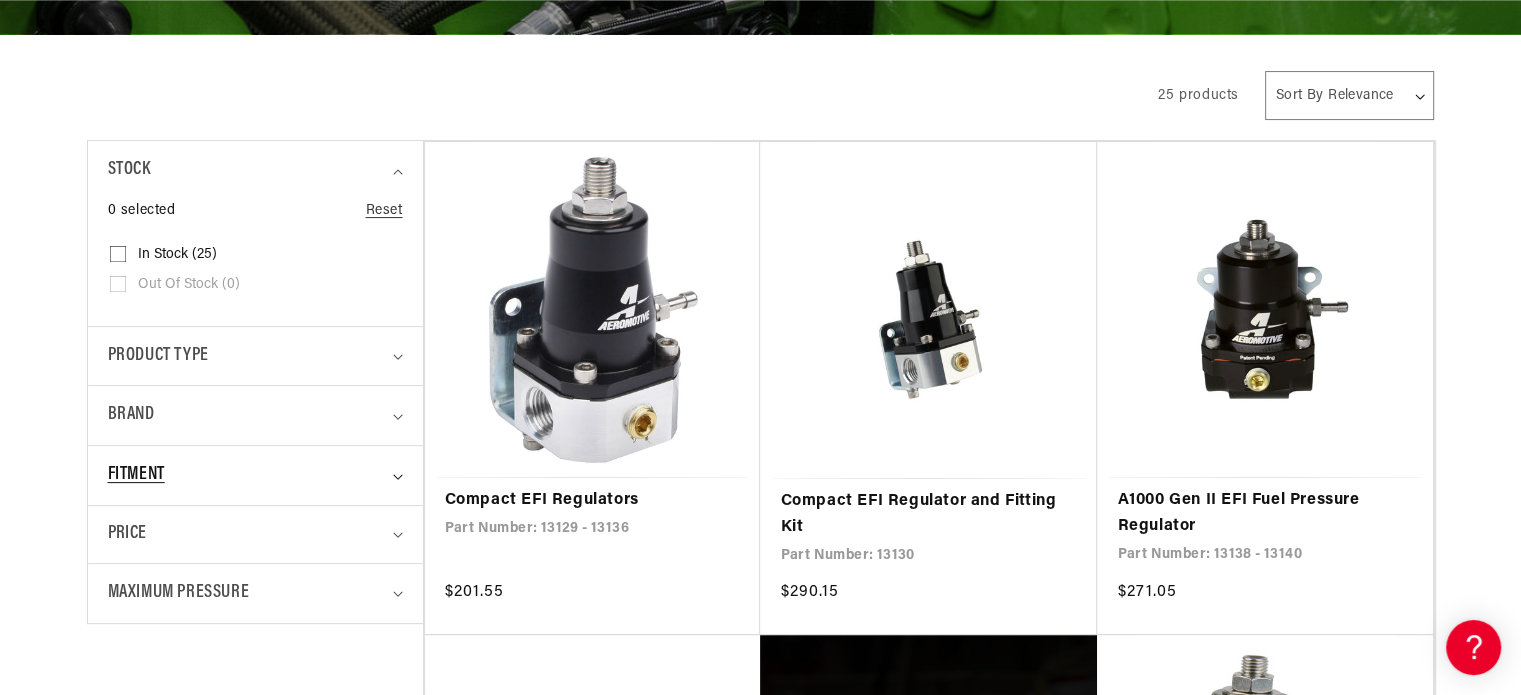 scroll, scrollTop: 0, scrollLeft: 791, axis: horizontal 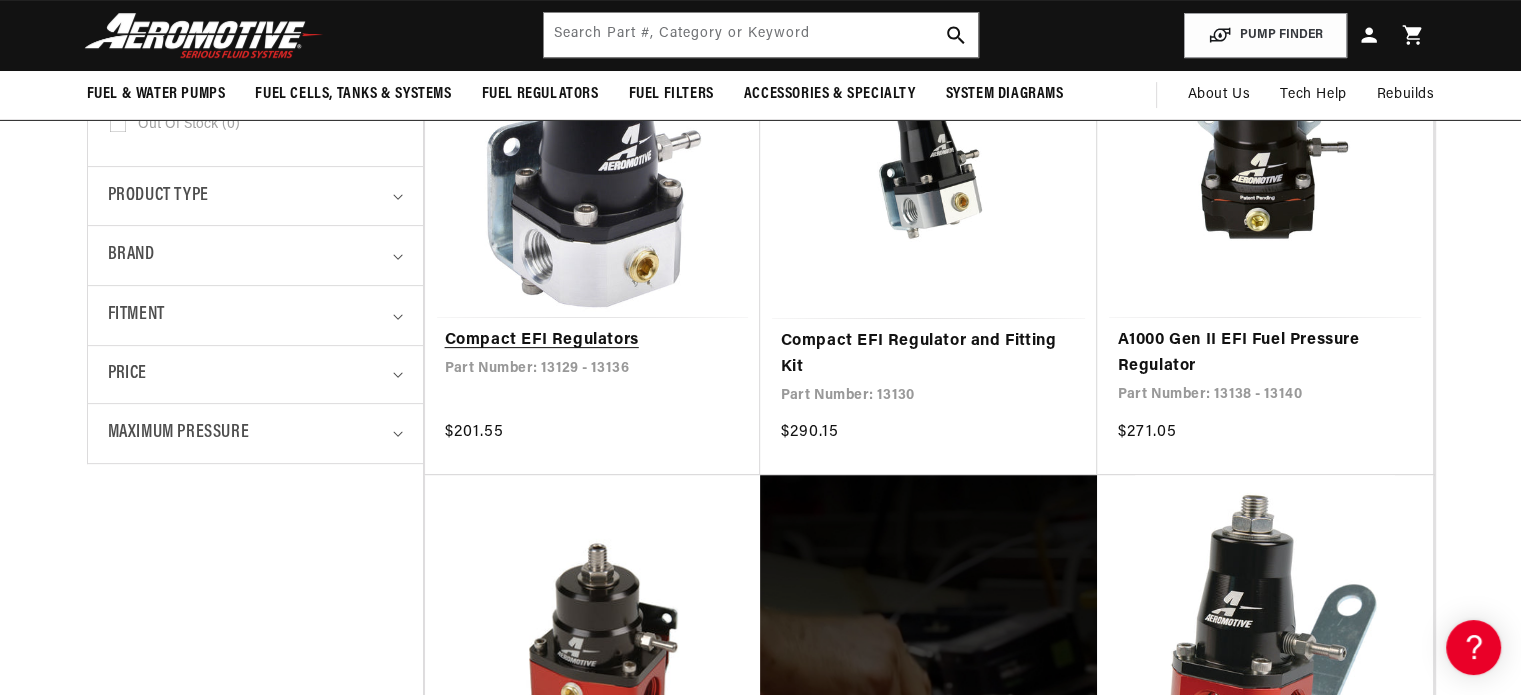 click on "Compact EFI Regulators" at bounding box center [593, 341] 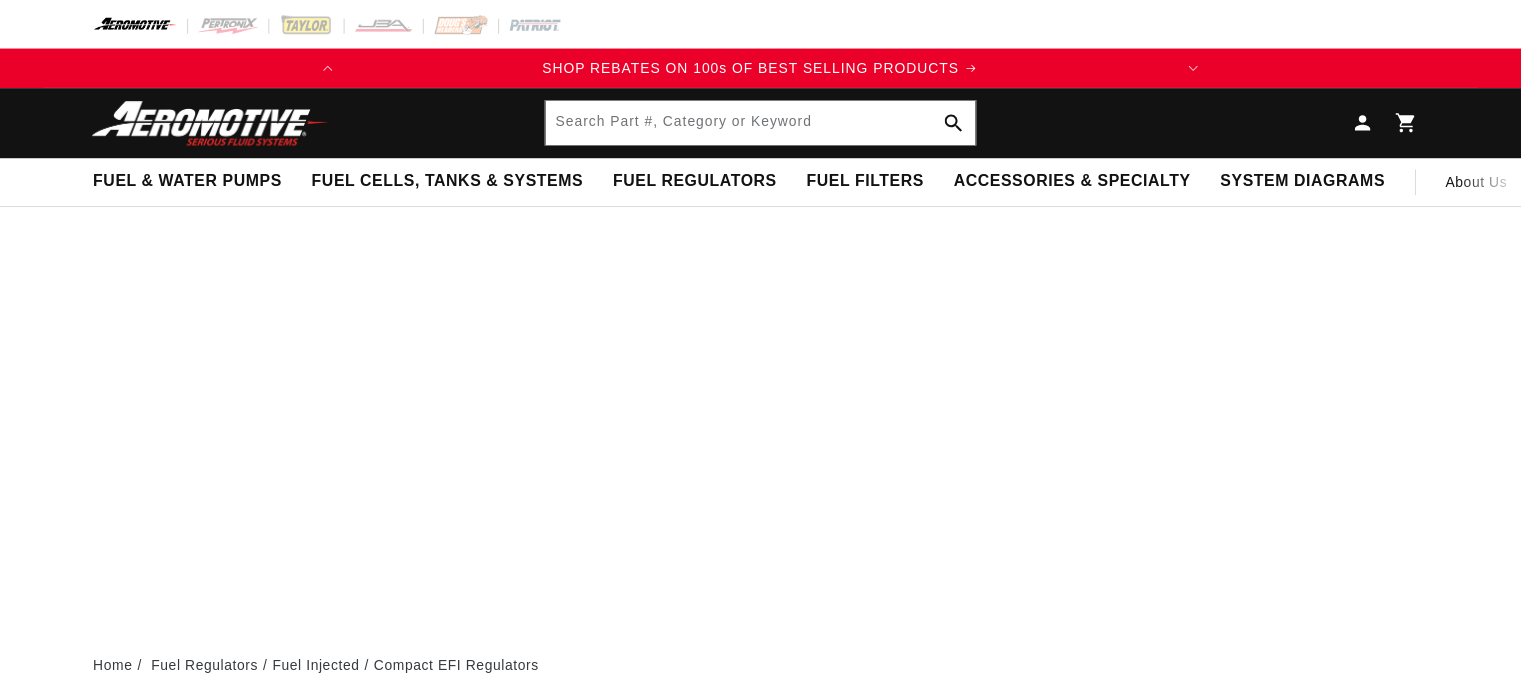 scroll, scrollTop: 0, scrollLeft: 0, axis: both 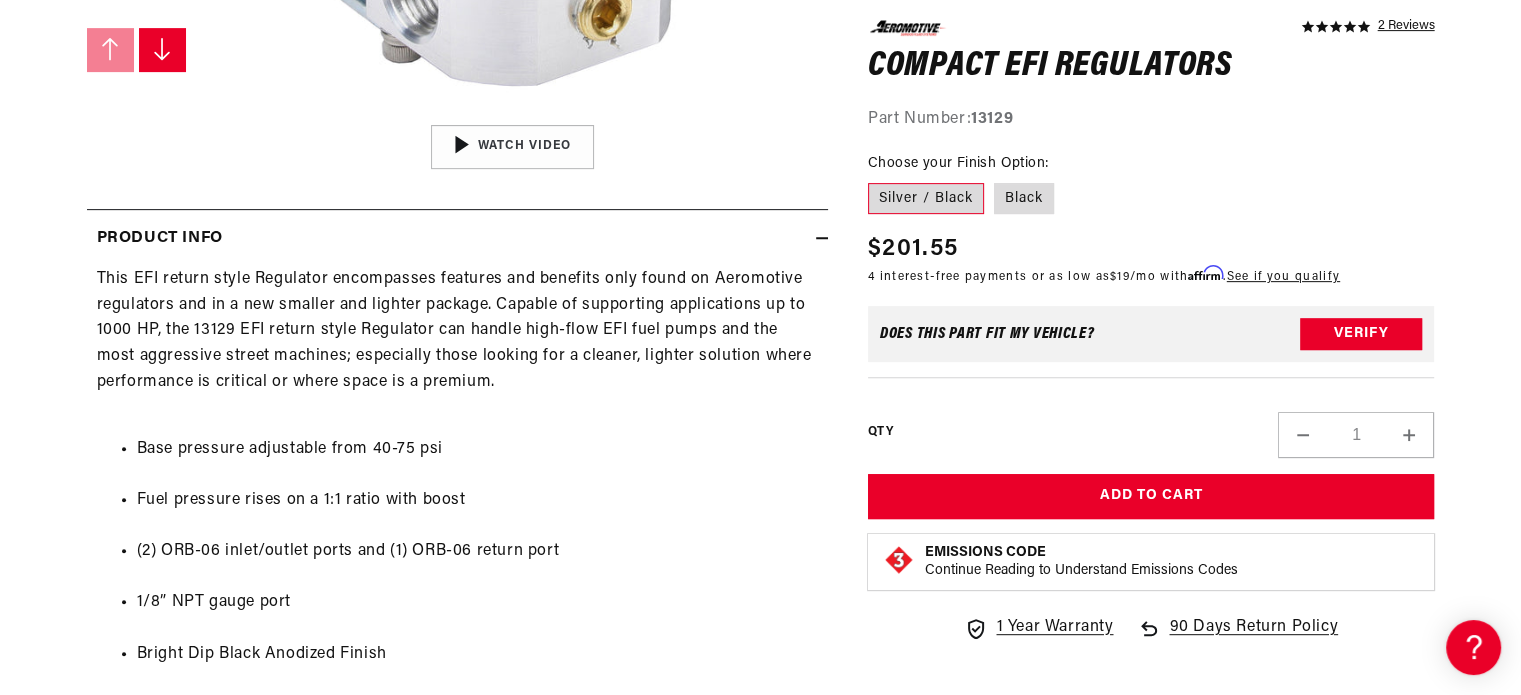 click on "This EFI return style Regulator encompasses features and benefits only found on Aeromotive regulators and in a new smaller and lighter package. Capable of supporting applications up to 1000 HP, the 13129 EFI return style Regulator can handle high-flow EFI fuel pumps and the most aggressive street machines; especially those looking for a cleaner, lighter solution where performance is critical or where space is a premium.
Base pressure adjustable from 40-75 psi
Fuel pressure rises on a 1:1 ratio with boost
(2) ORB-06 inlet/outlet ports and (1) ORB-06 return port
1/8” NPT gauge port
Bright Dip Black Anodized Finish
Vacuum boost port
CNC-Machined 6061 T6 billet aluminum construction
This product is not legal for sale or use on emission-controlled vehicles except when used as a direct replacement part matching OEM specifications." at bounding box center [457, 569] 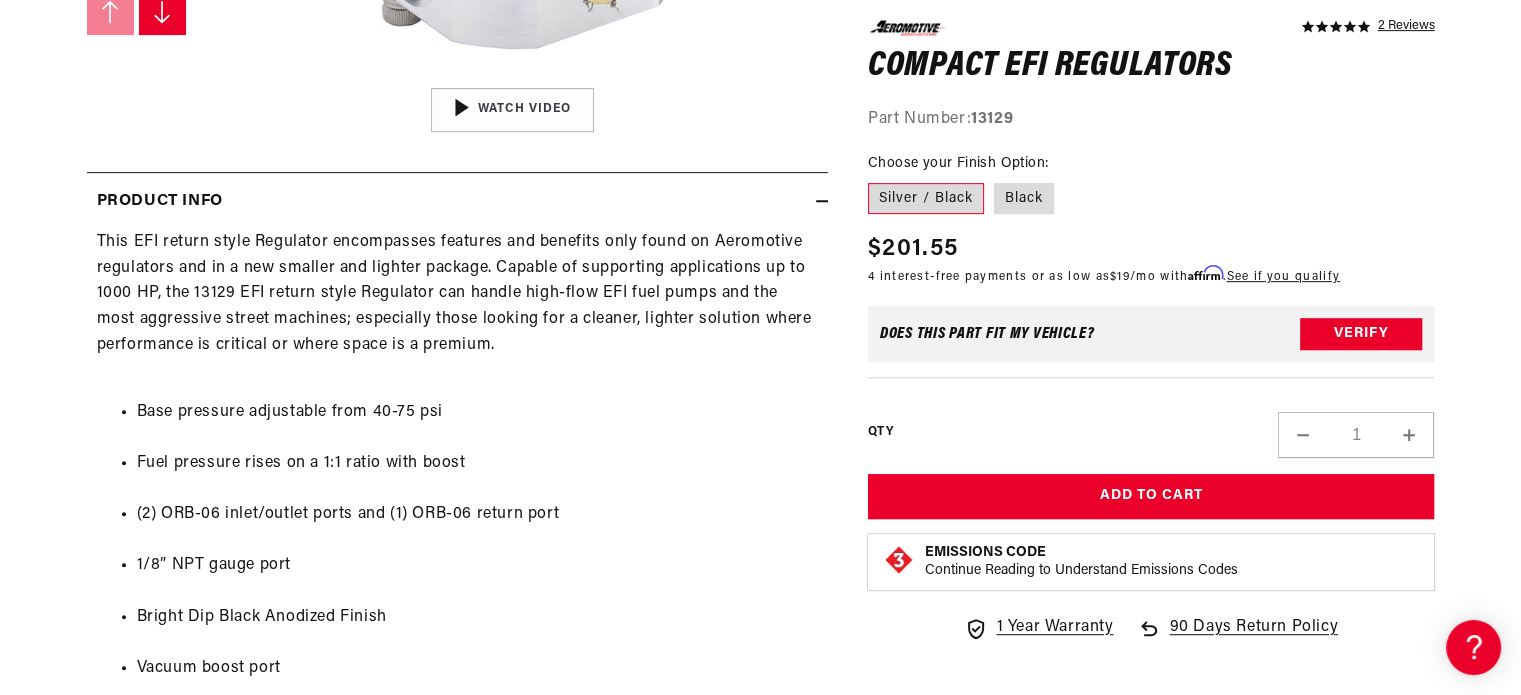 scroll, scrollTop: 835, scrollLeft: 0, axis: vertical 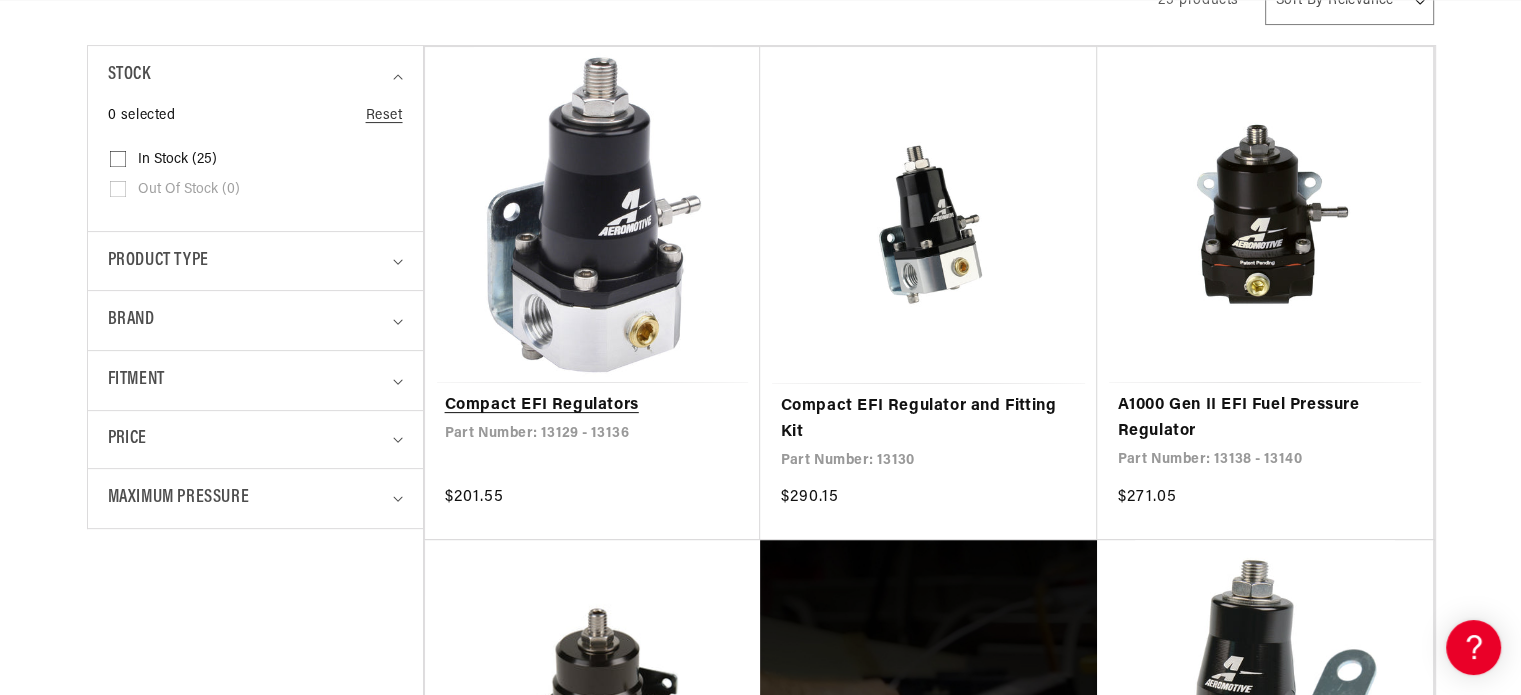 click on "Compact EFI Regulators" at bounding box center (593, 406) 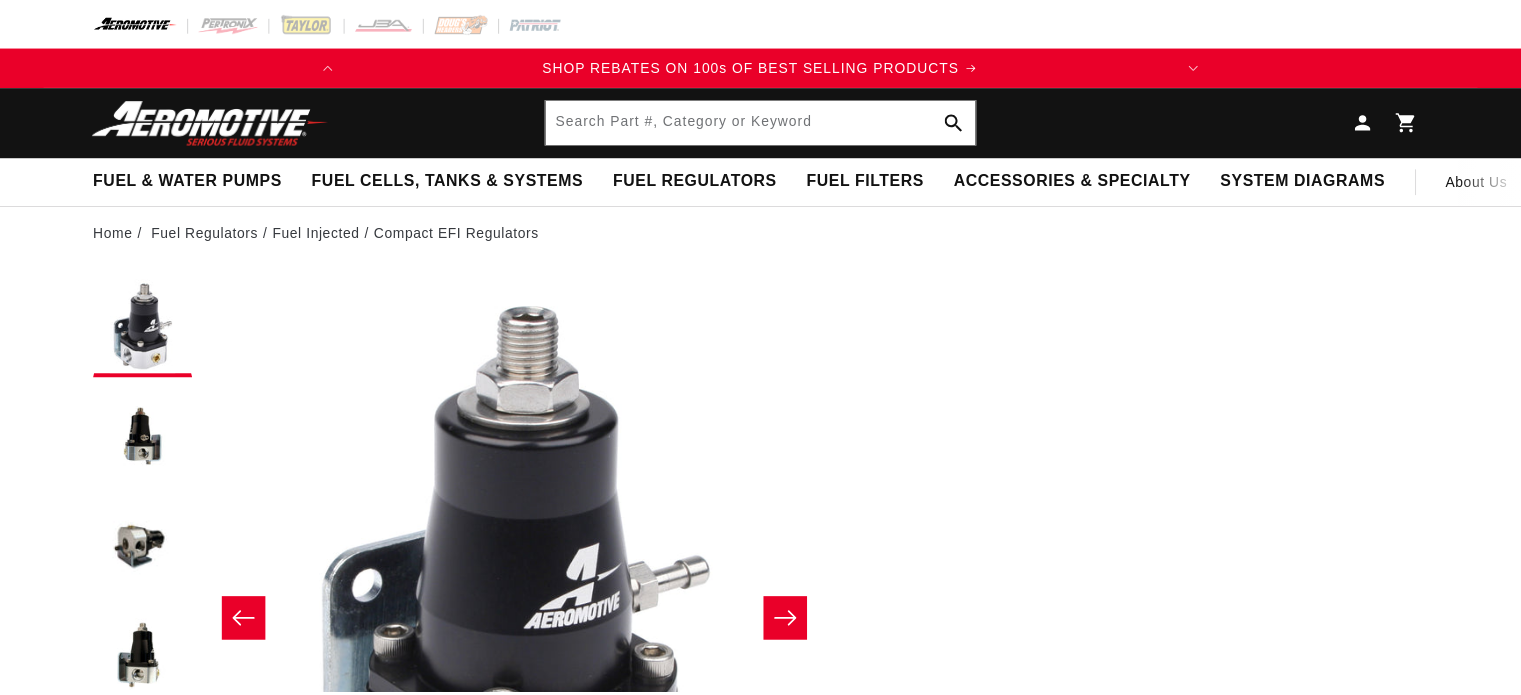 scroll, scrollTop: 0, scrollLeft: 0, axis: both 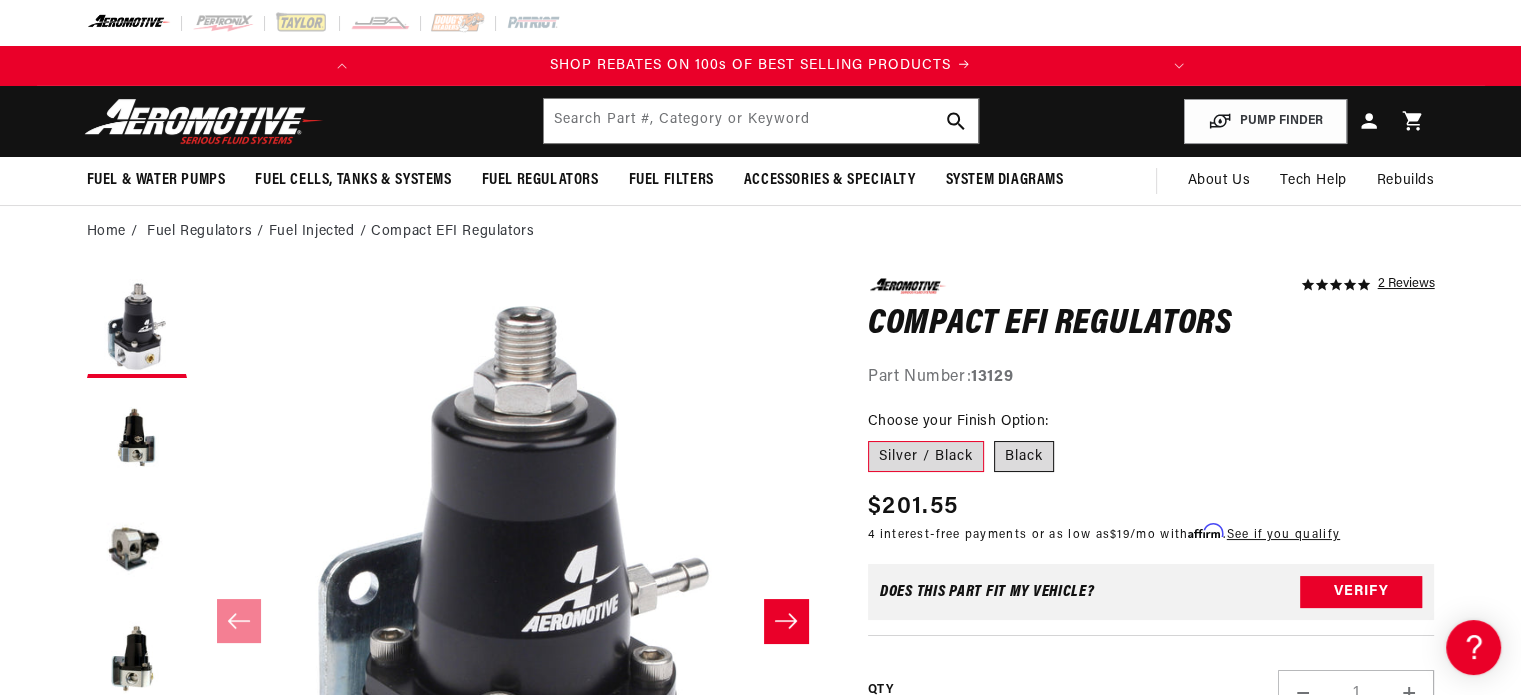 click on "Black" at bounding box center (1024, 457) 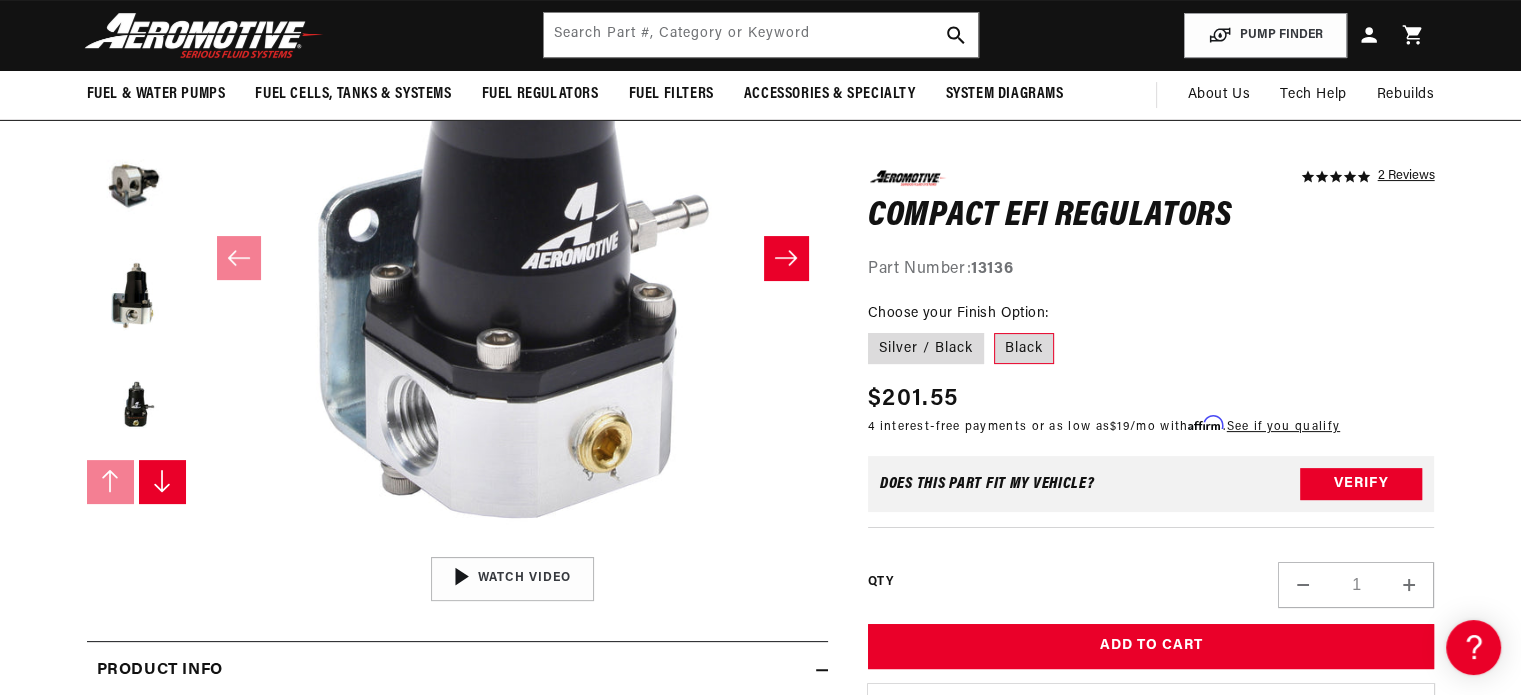 scroll, scrollTop: 256, scrollLeft: 0, axis: vertical 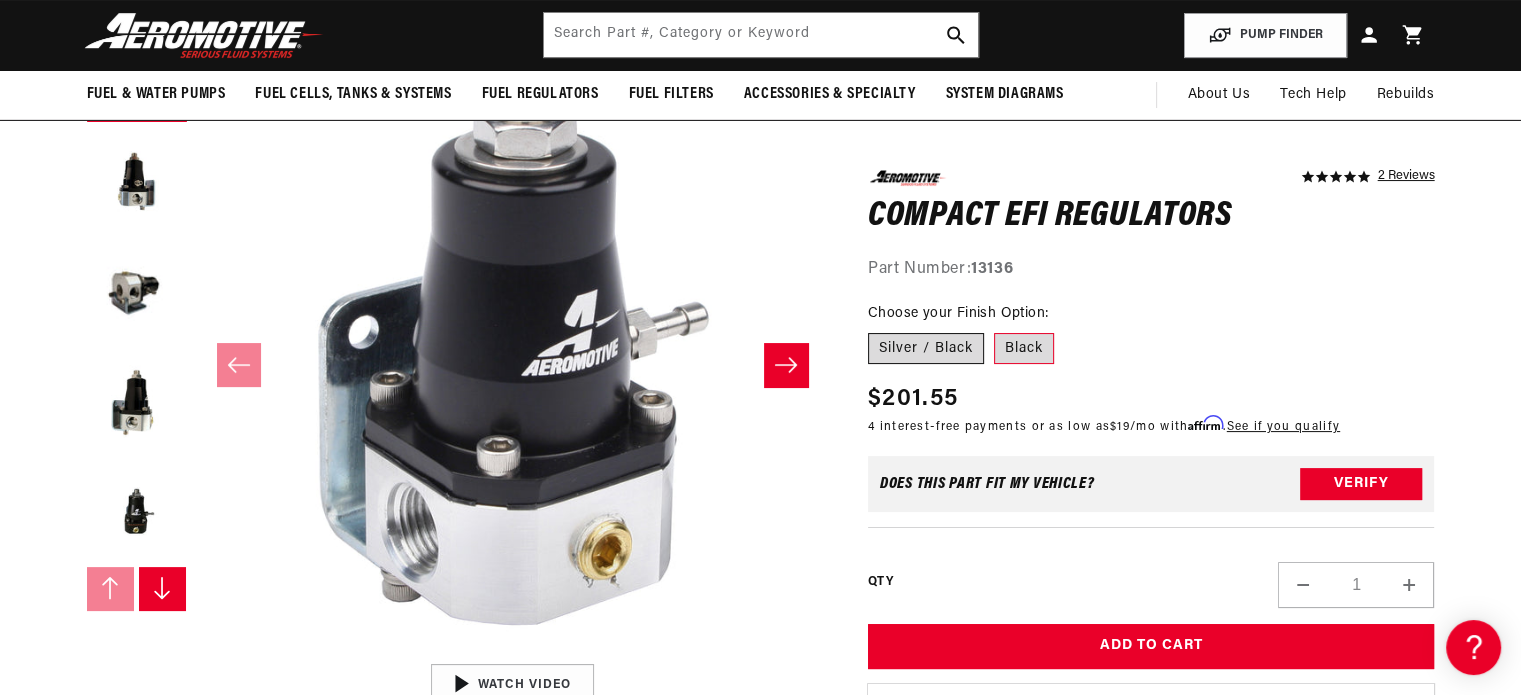 click on "Silver / Black" at bounding box center [926, 348] 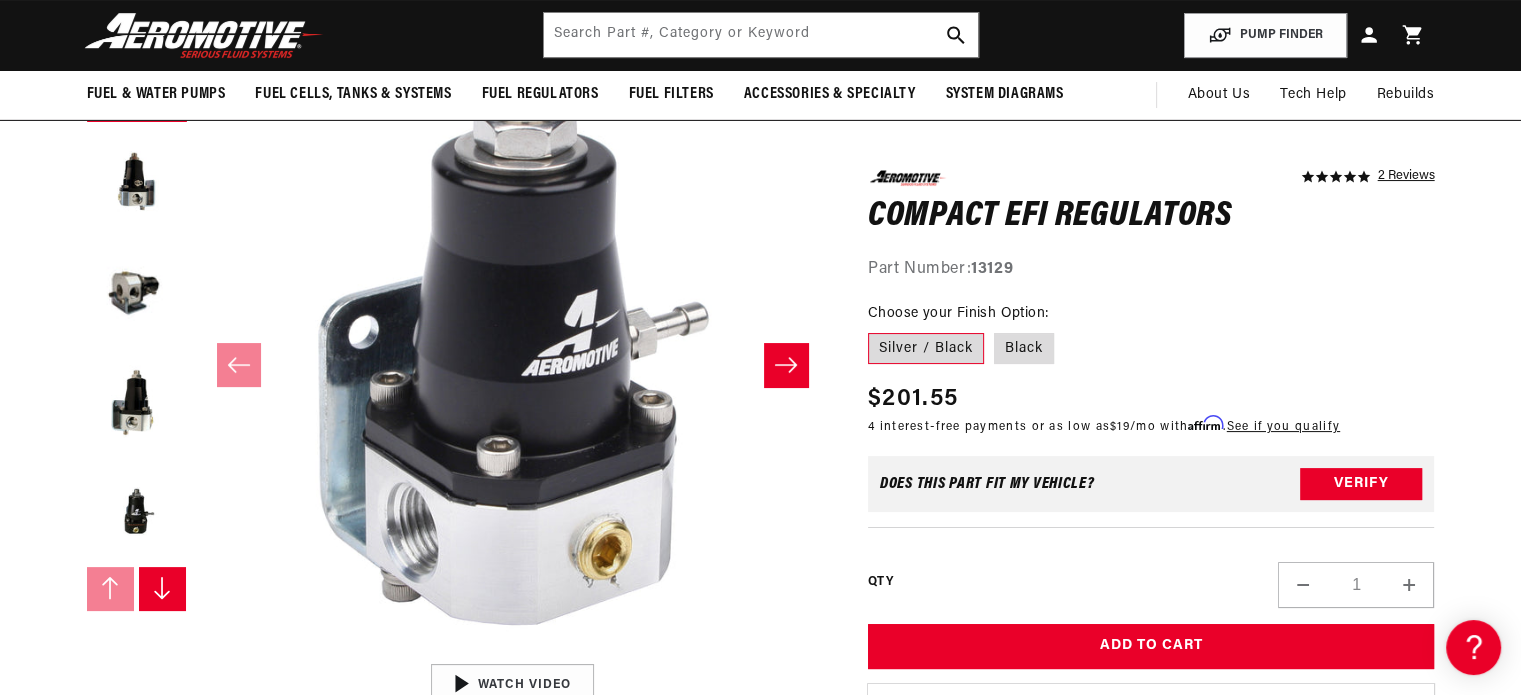 scroll, scrollTop: 0, scrollLeft: 791, axis: horizontal 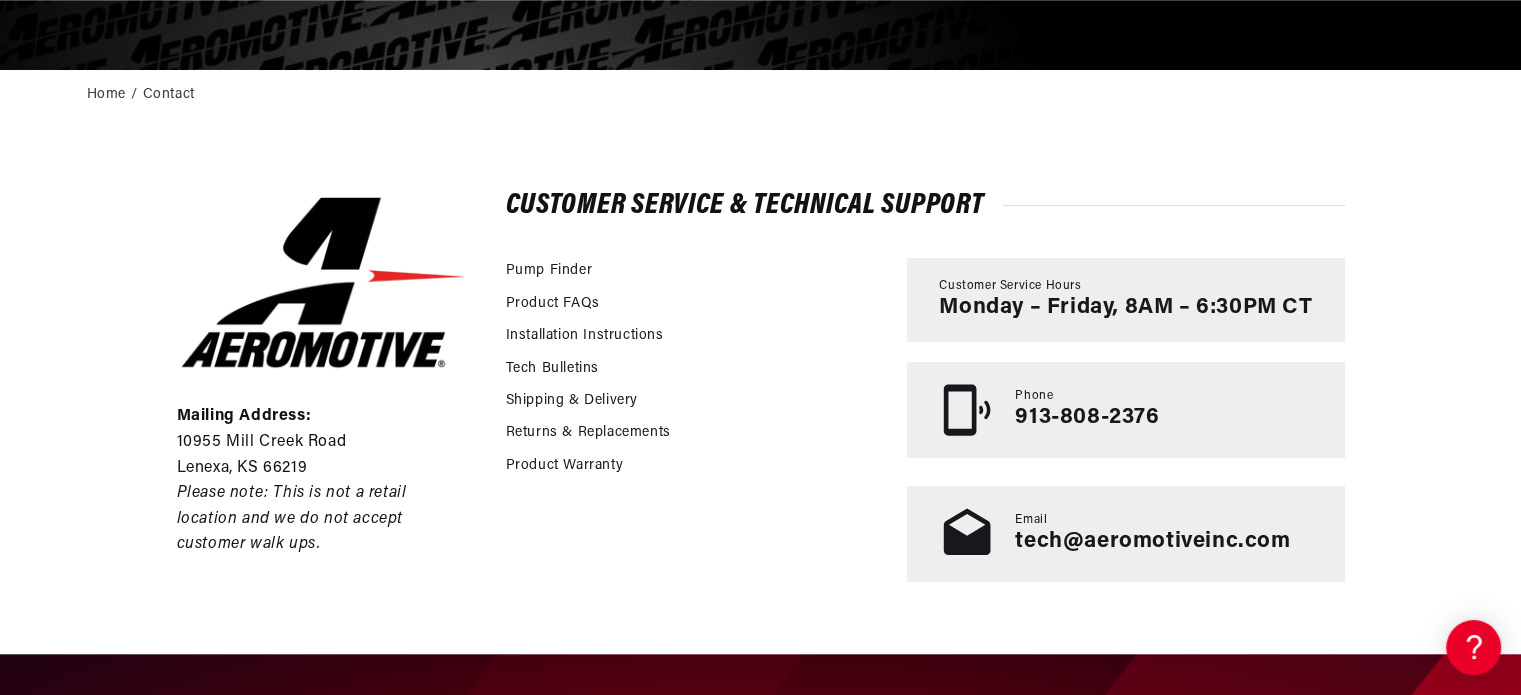 drag, startPoint x: 1521, startPoint y: 188, endPoint x: 1535, endPoint y: 312, distance: 124.78782 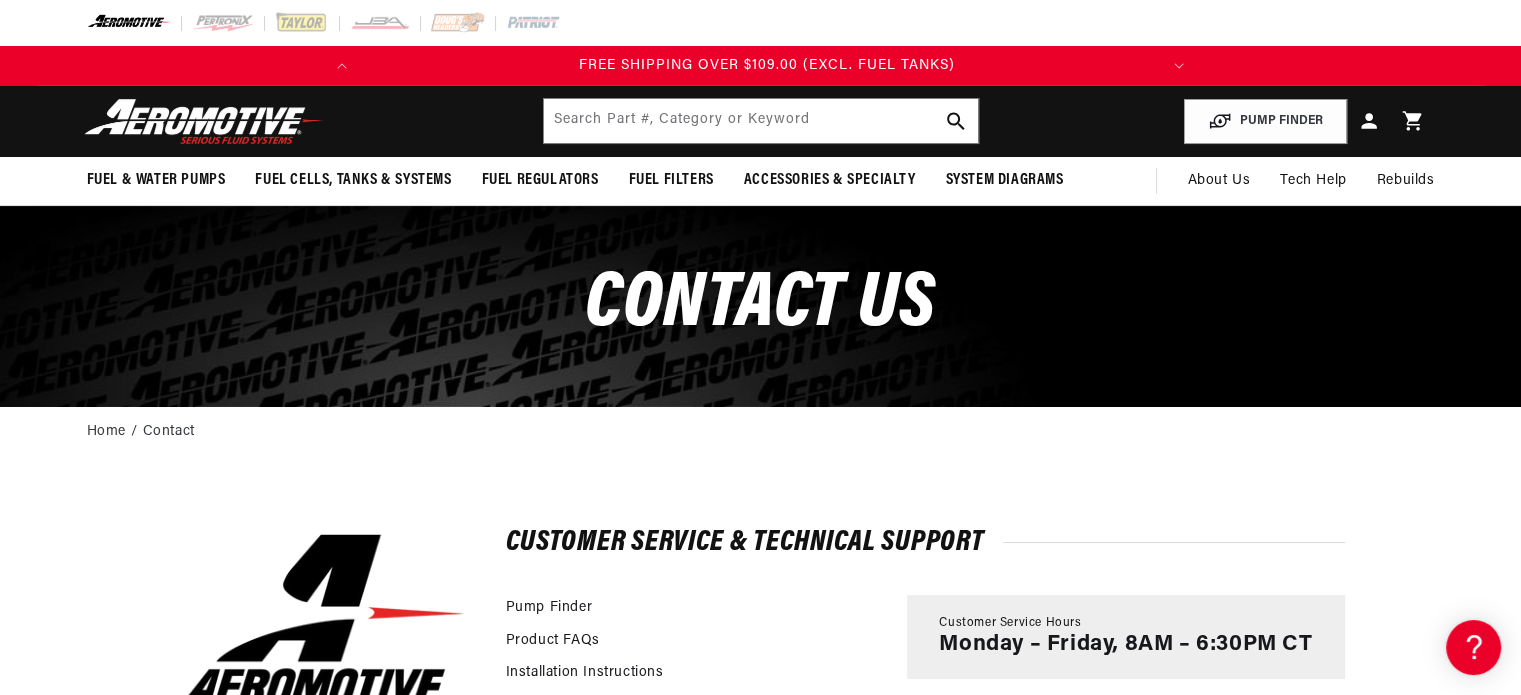 scroll, scrollTop: 14, scrollLeft: 0, axis: vertical 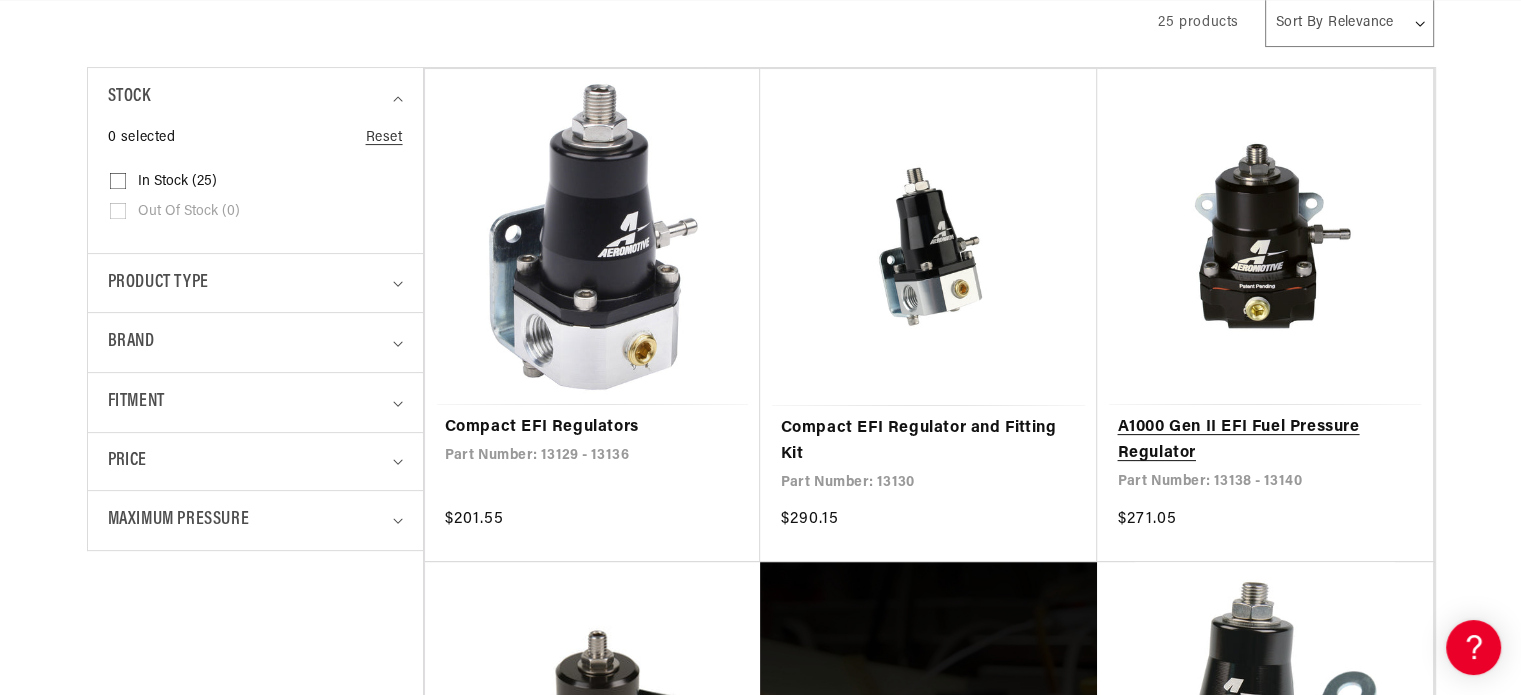 click on "A1000 Gen II EFI Fuel Pressure Regulator" at bounding box center (1265, 440) 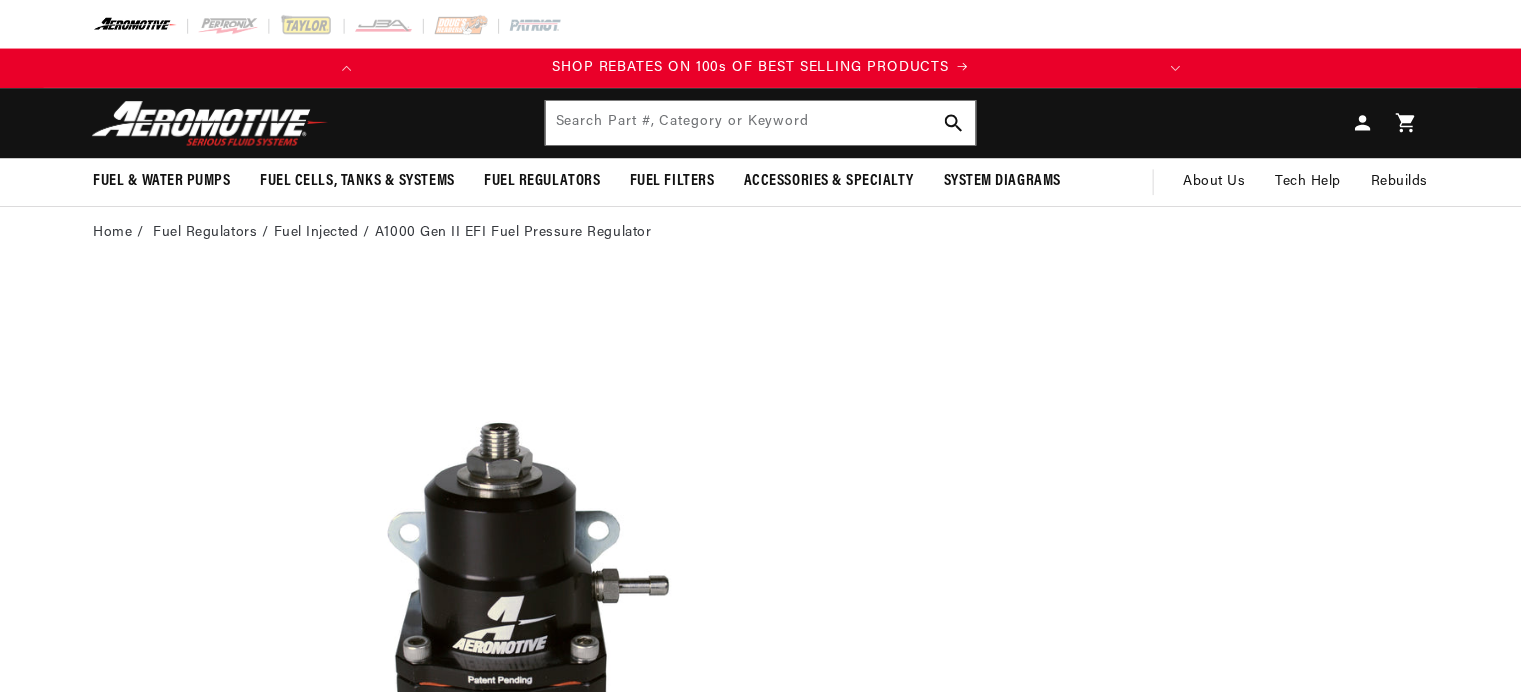 scroll, scrollTop: 0, scrollLeft: 0, axis: both 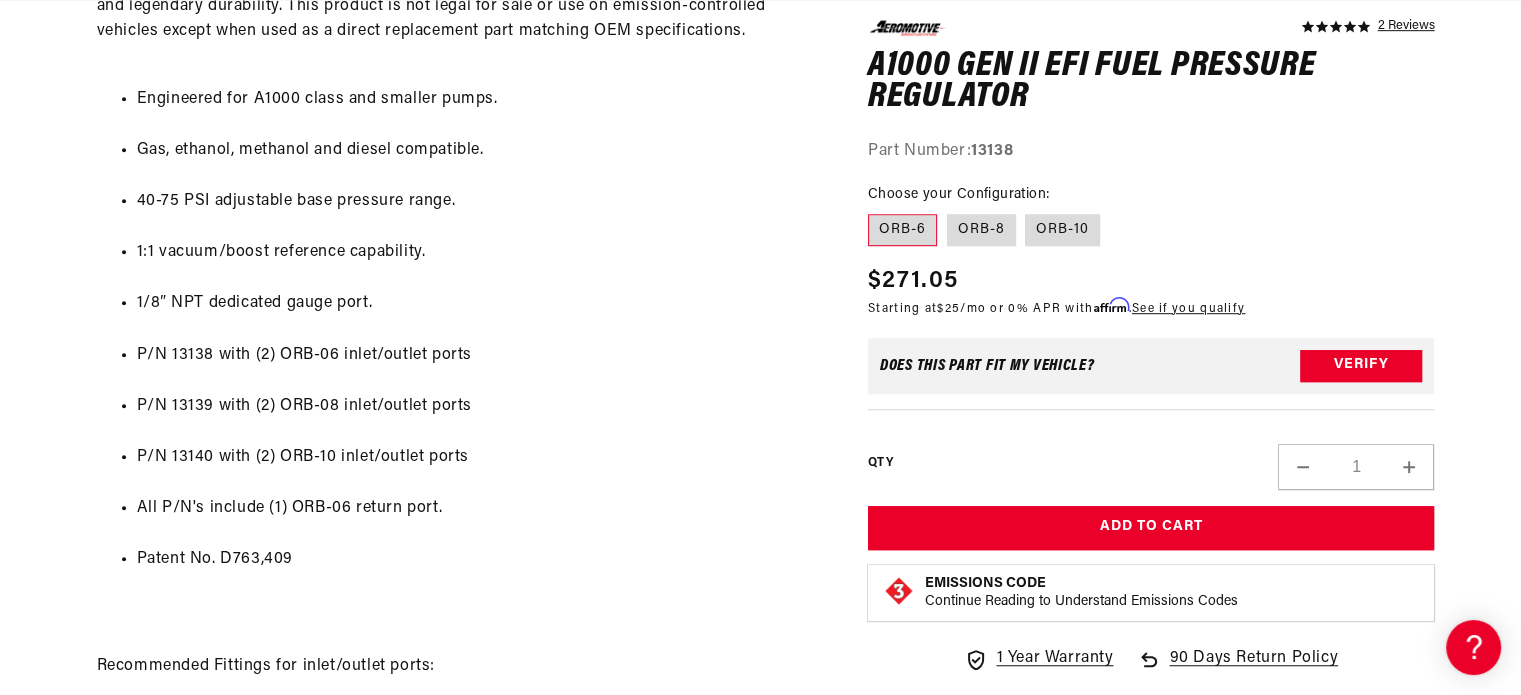 click on "Skip to content
Your cart
Your cart is empty
Loading...
You may also like
Subtotal (0 items)
$0.00 USD
Checkout
One or more of the items in your cart is a recurring or deferred purchase. By continuing, I agree to the  cancellation policy  and authorize you to charge my payment method at the prices, frequency and dates listed on this page until my order is fulfilled or I cancel, if permitted." at bounding box center [760, -875] 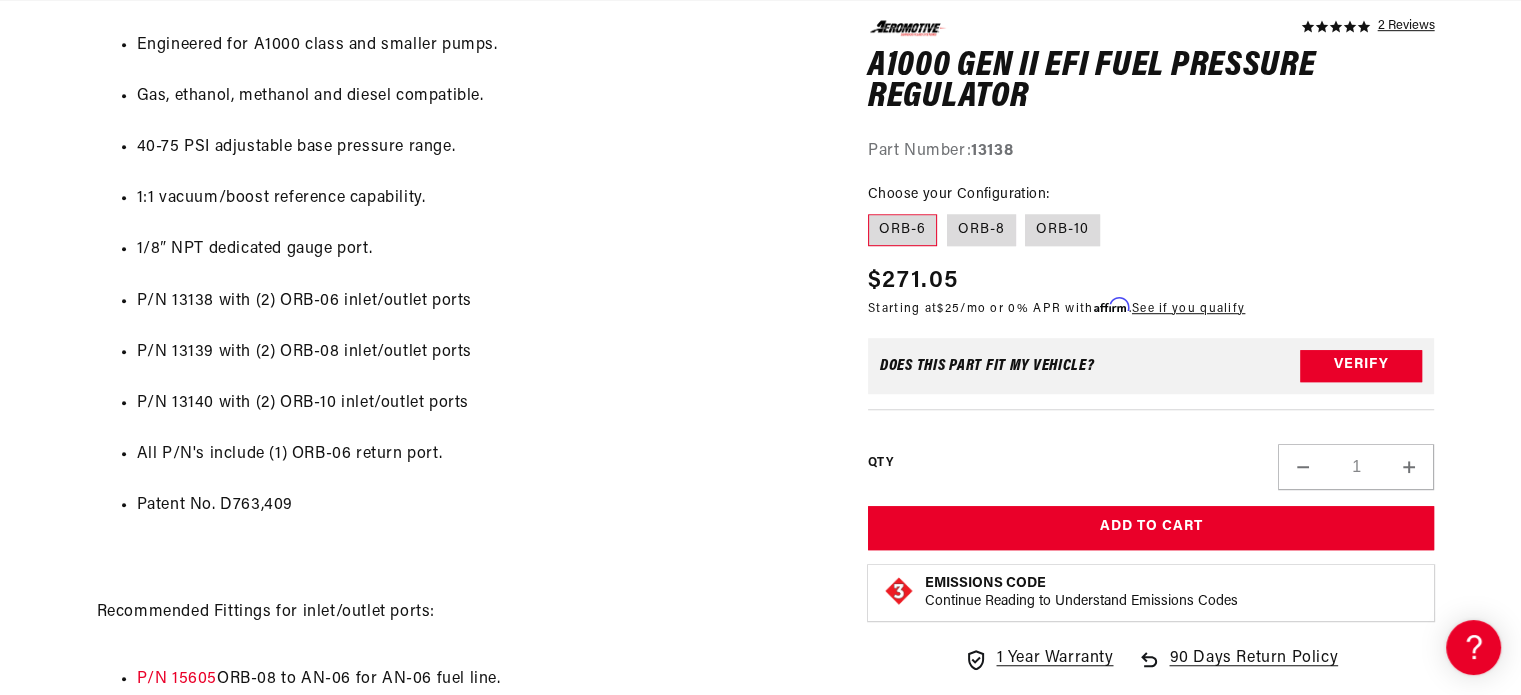 scroll, scrollTop: 0, scrollLeft: 700, axis: horizontal 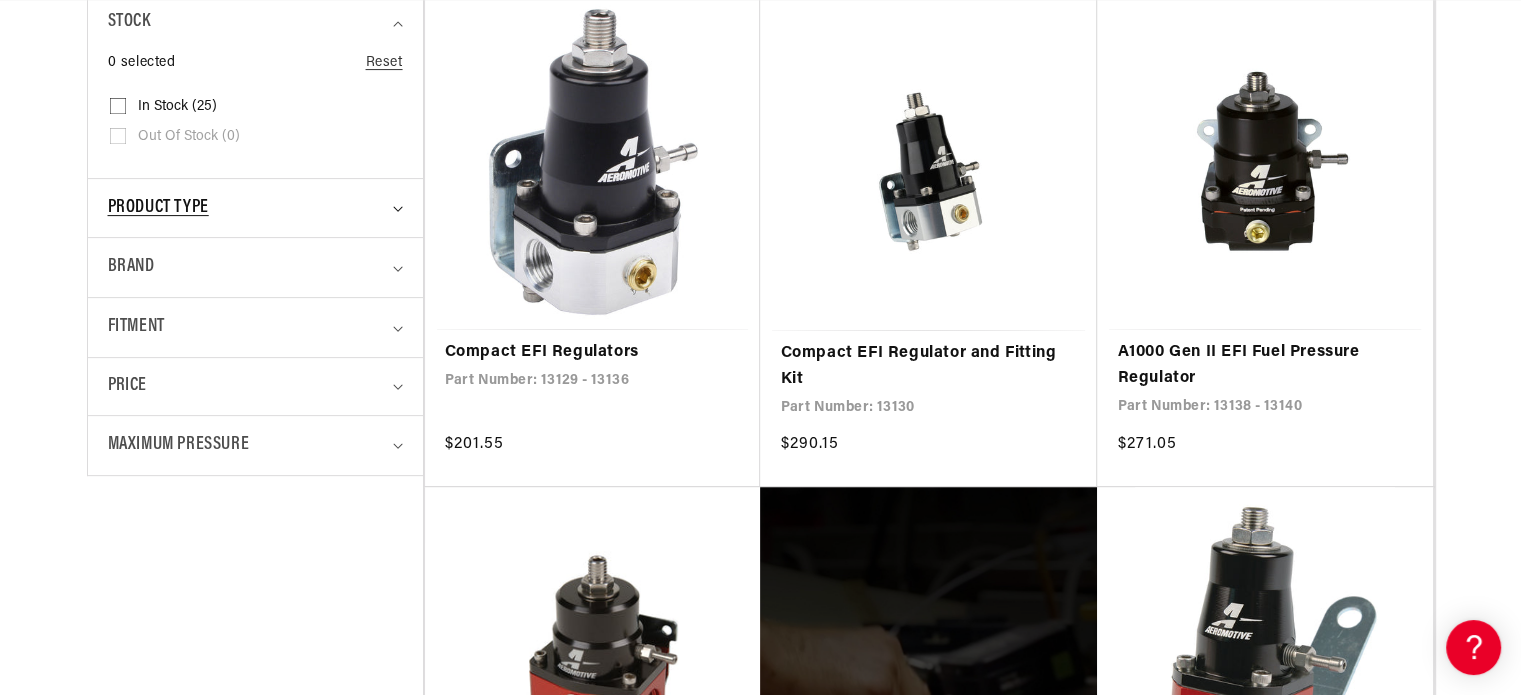 click on "Product type" at bounding box center [255, 208] 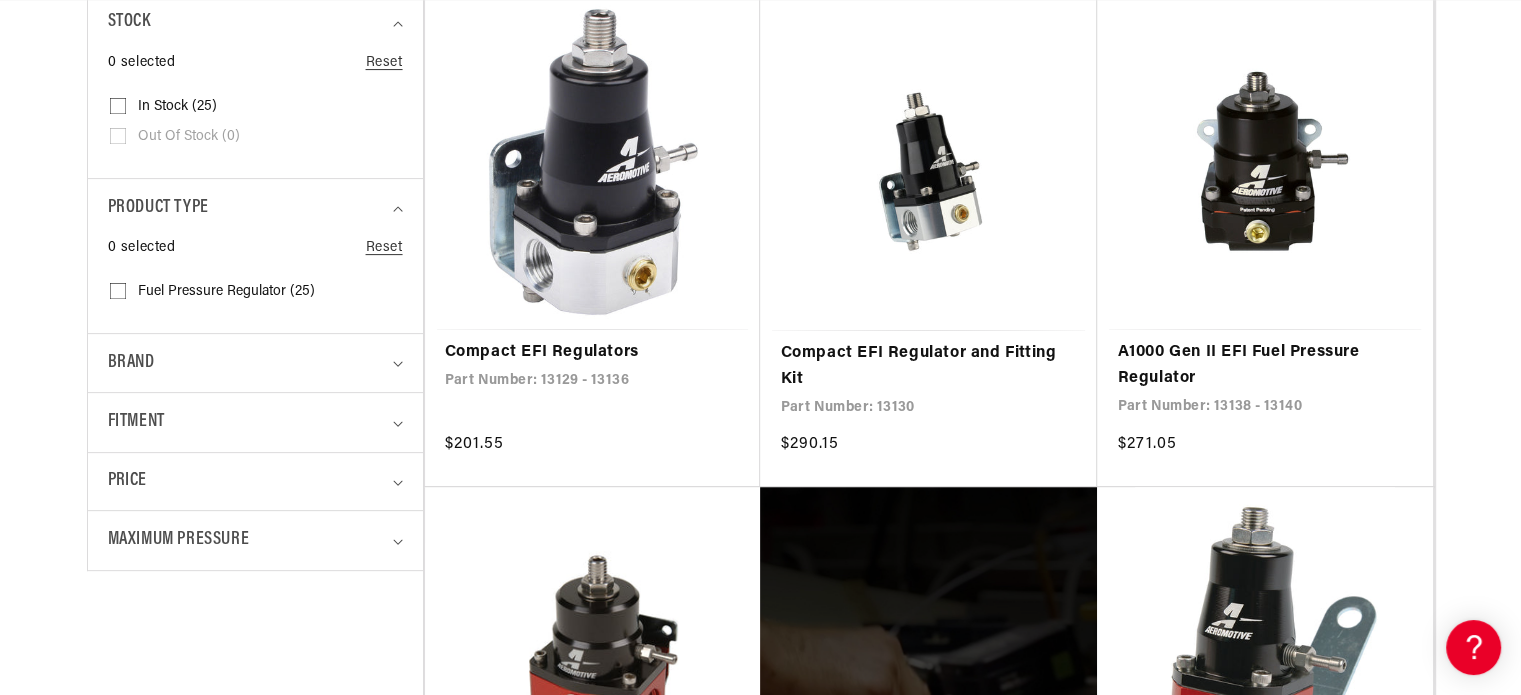 scroll, scrollTop: 0, scrollLeft: 791, axis: horizontal 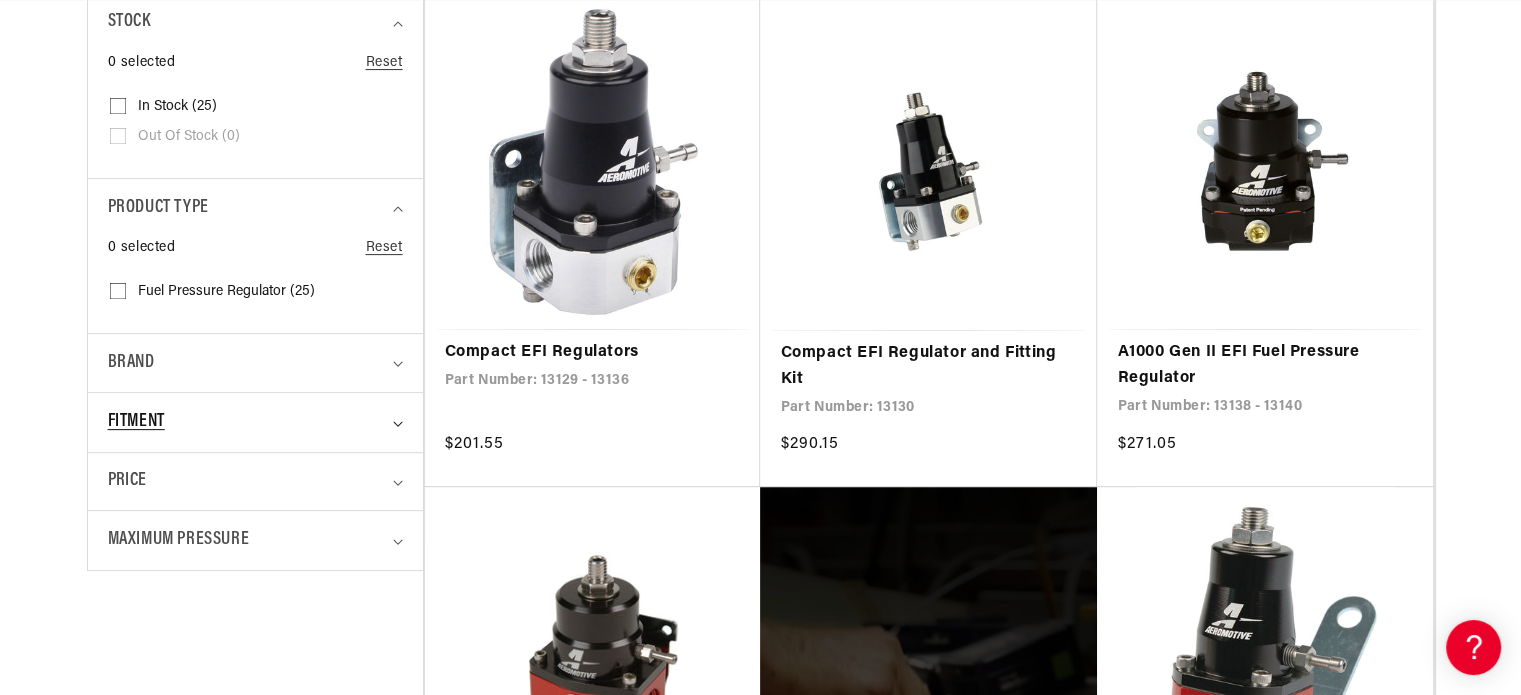 click on "Fitment" at bounding box center [255, 422] 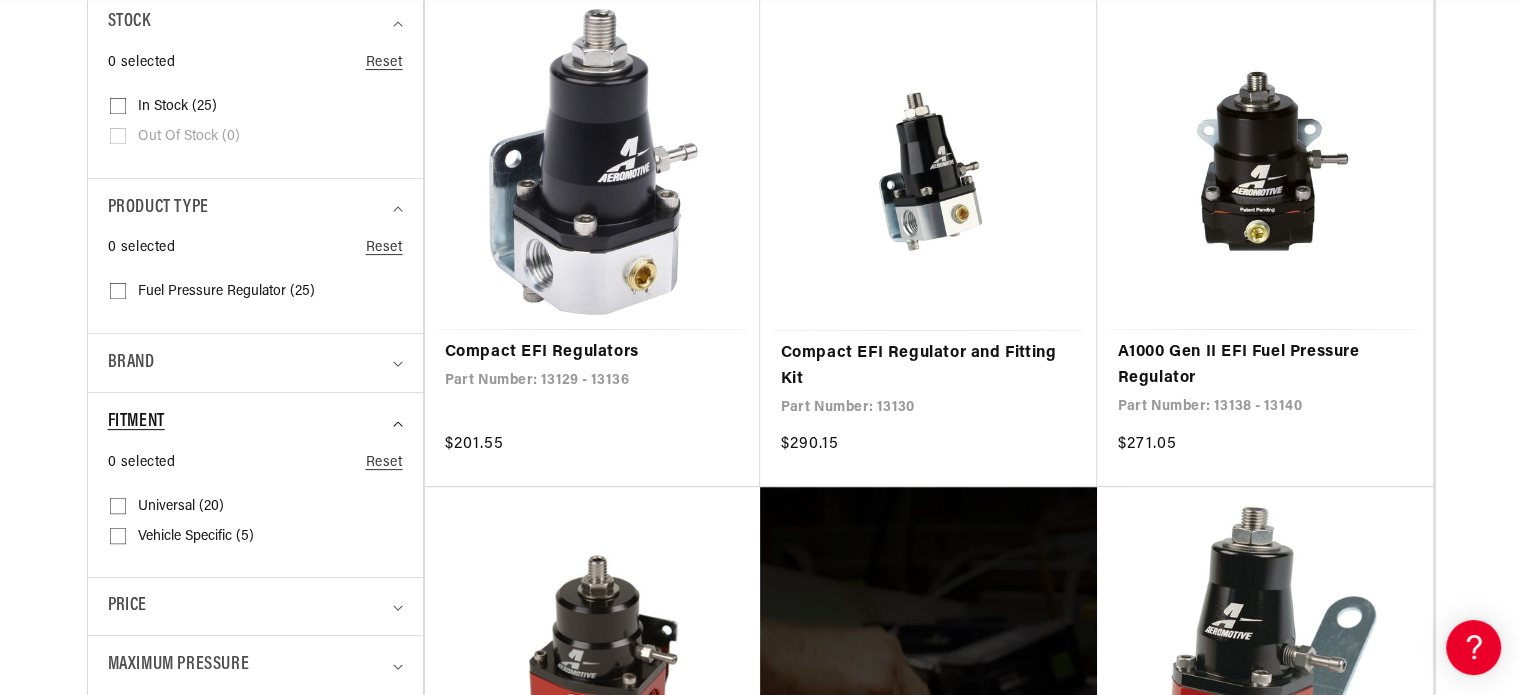 click on "Fitment" at bounding box center (255, 422) 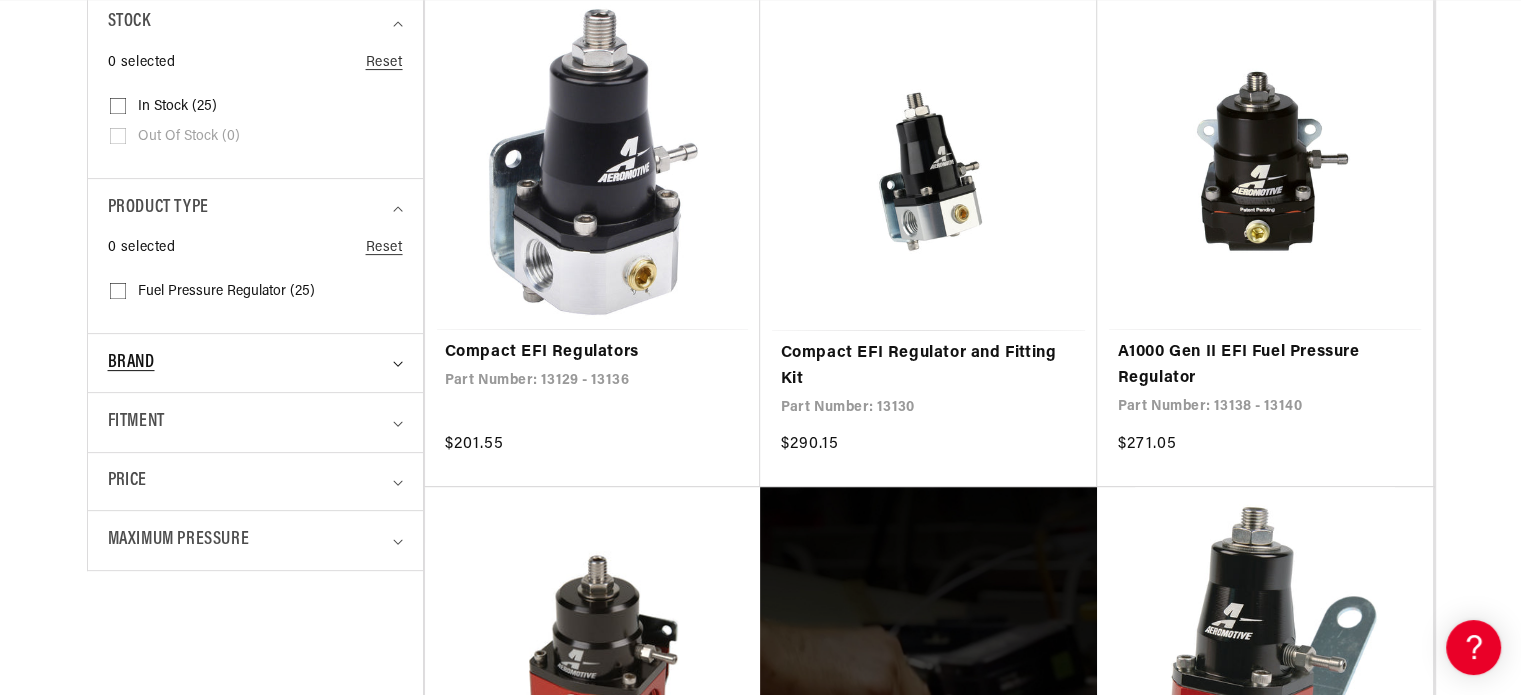 click on "Brand" at bounding box center (247, 363) 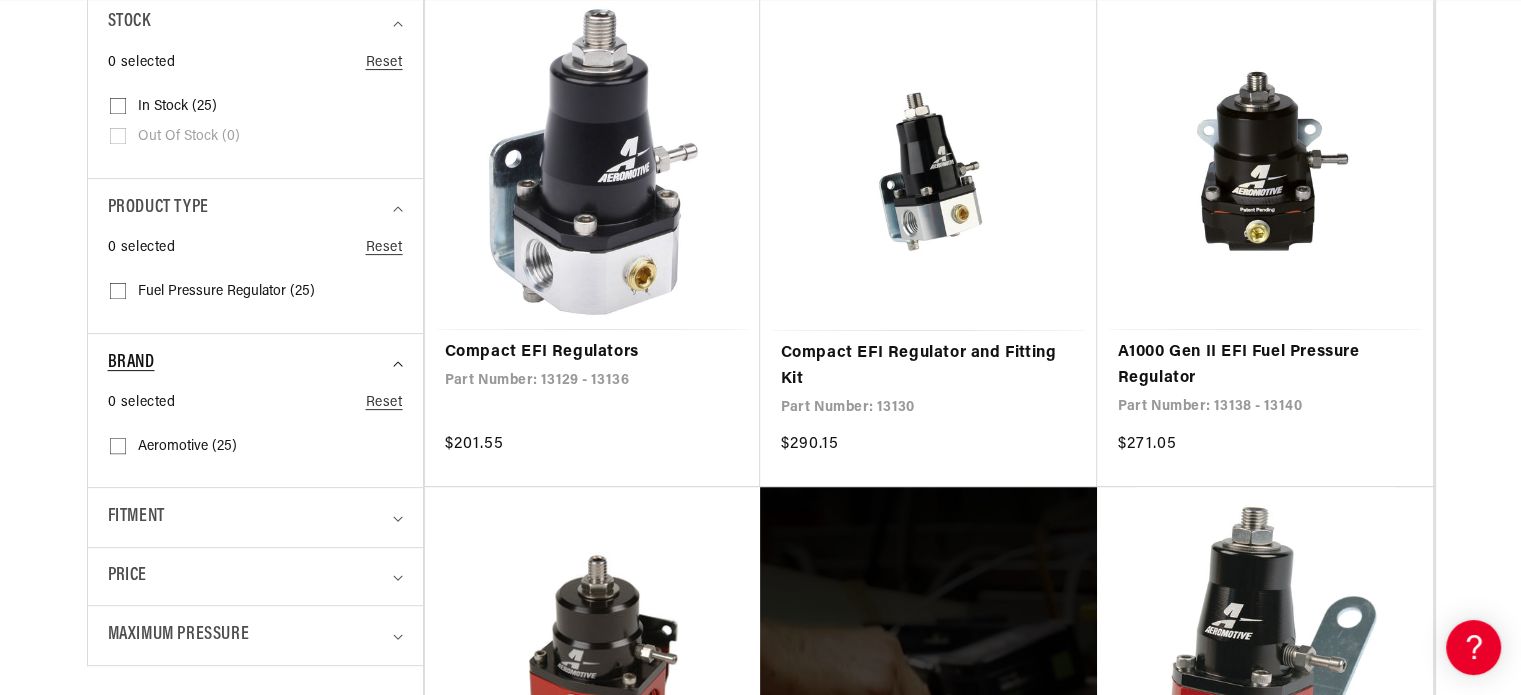 click on "Brand" at bounding box center (247, 363) 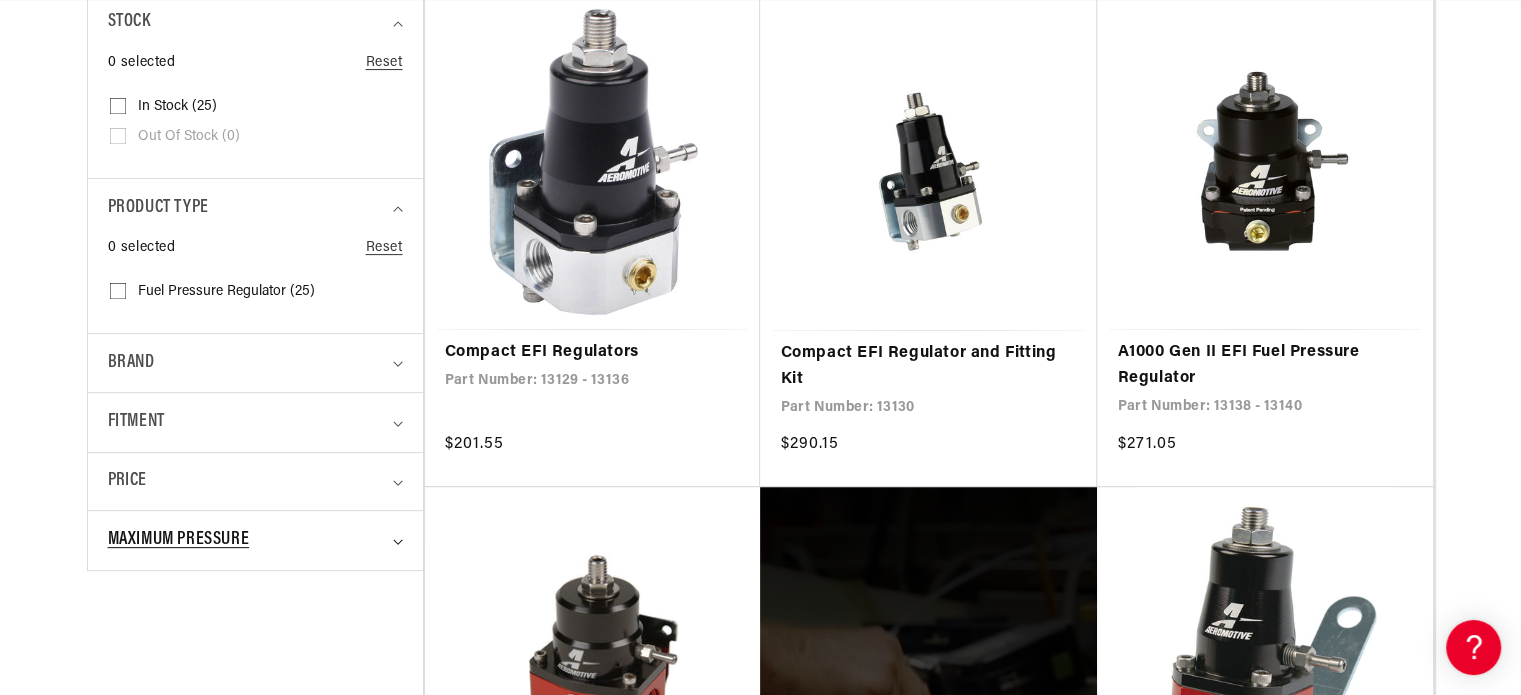 scroll, scrollTop: 0, scrollLeft: 0, axis: both 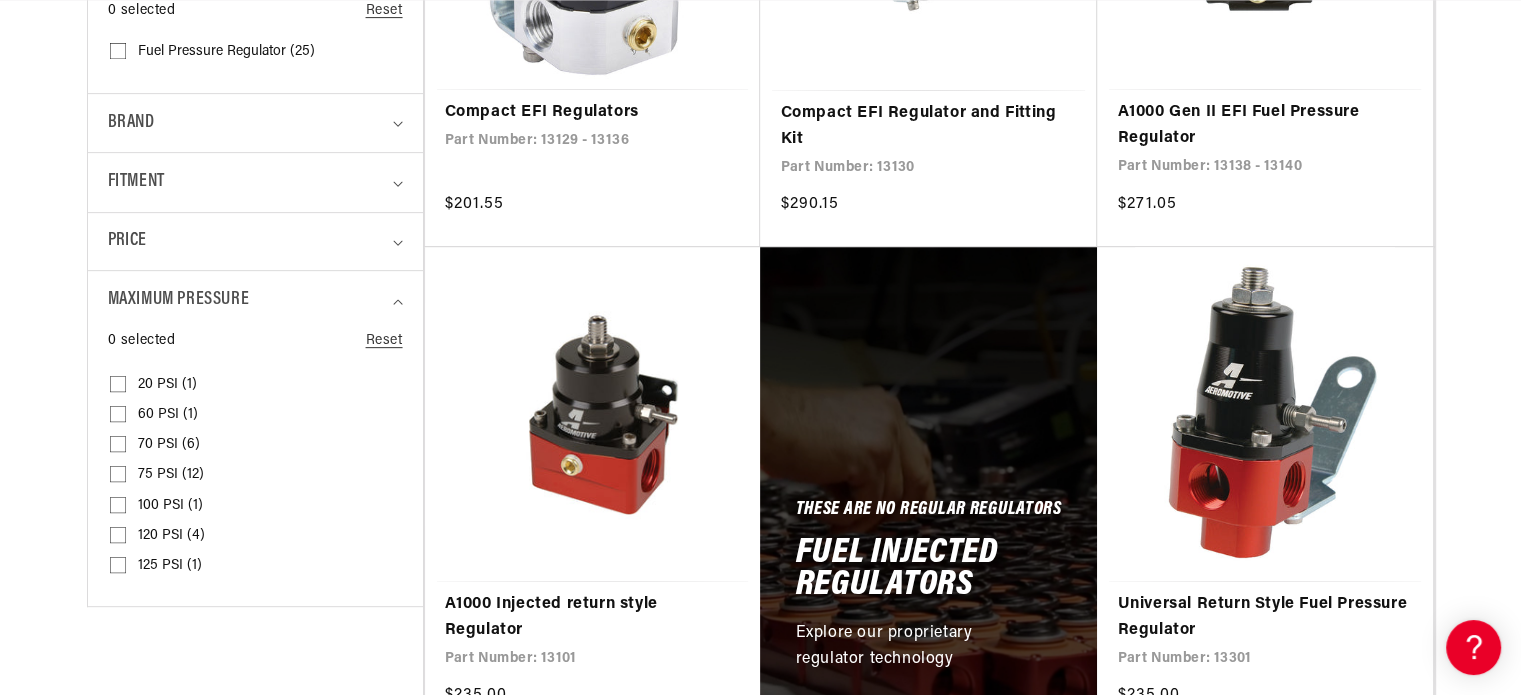 click on "100 PSI (1)" at bounding box center (170, 506) 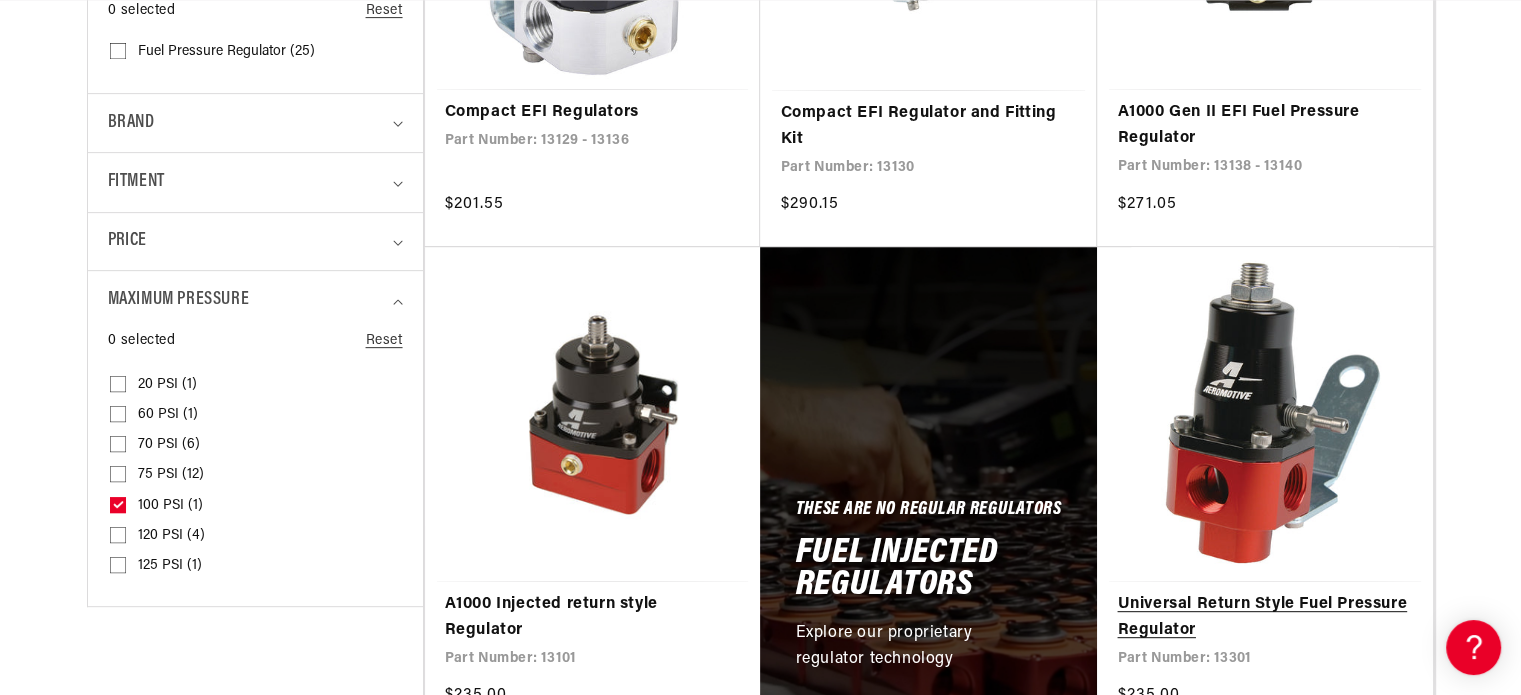 scroll, scrollTop: 0, scrollLeft: 791, axis: horizontal 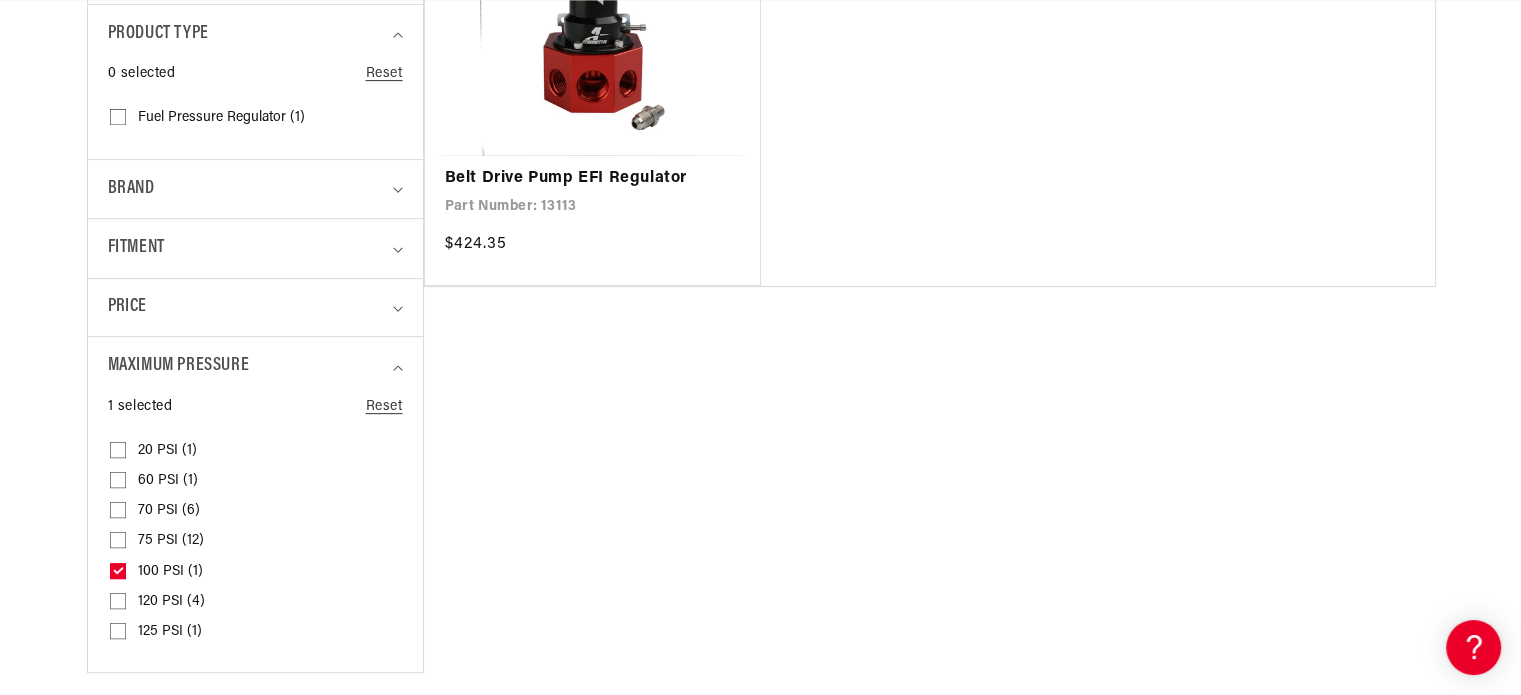 click on "120 PSI (4)" at bounding box center (171, 602) 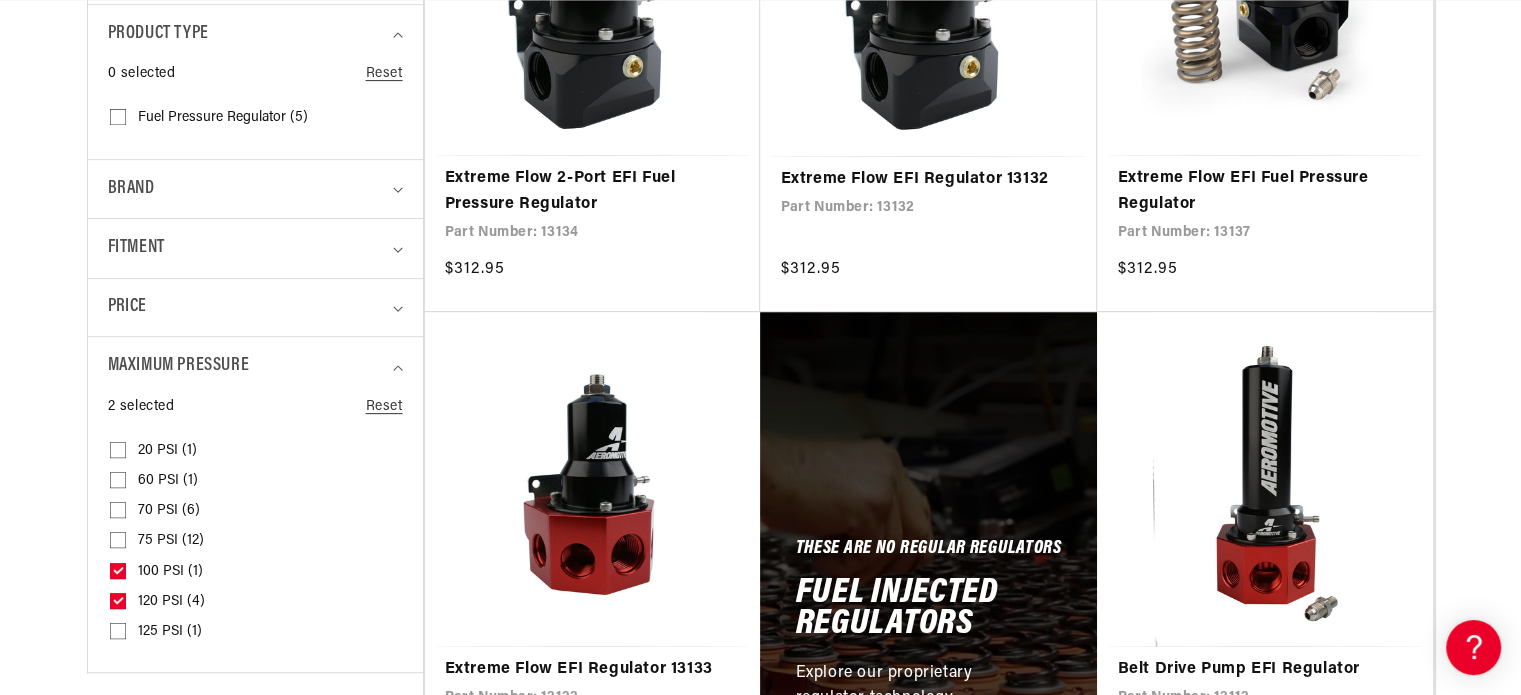 click on "100 PSI (1)" at bounding box center (170, 572) 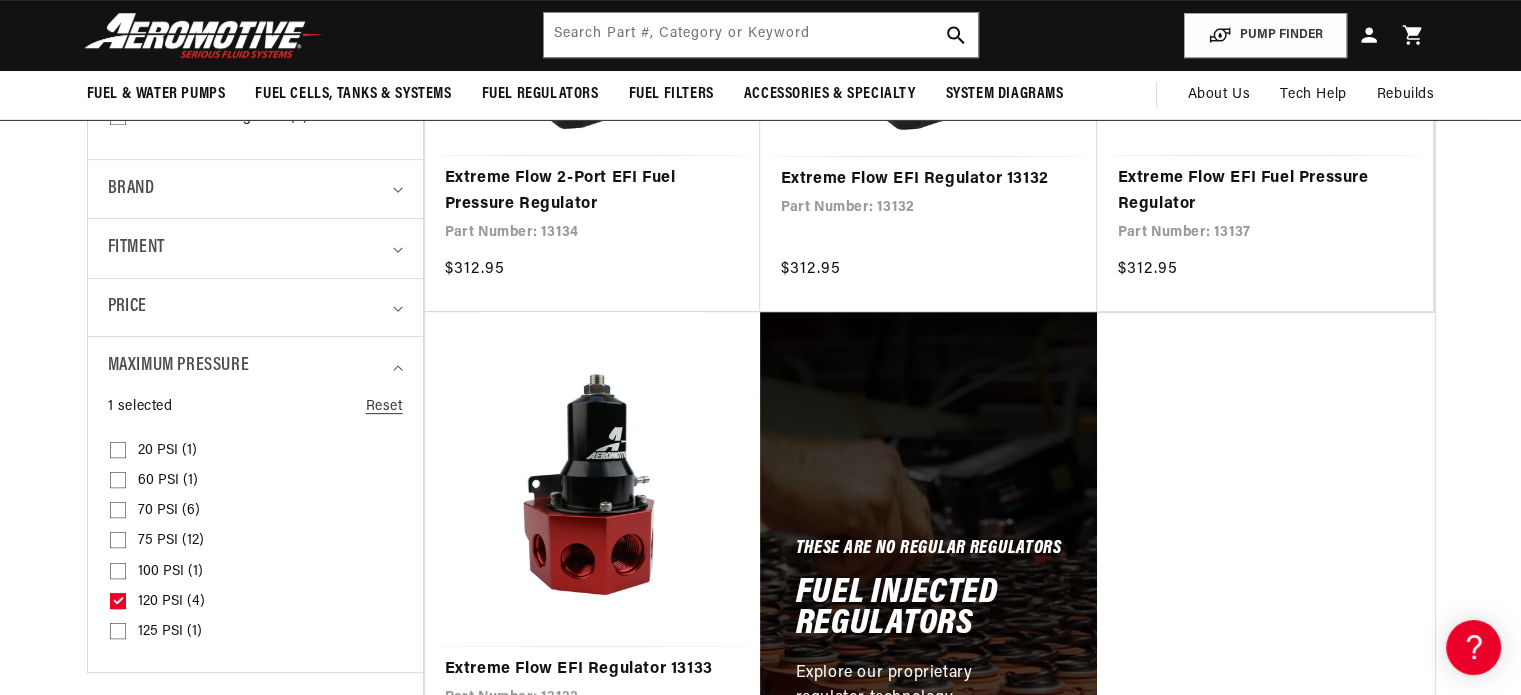 scroll, scrollTop: 0, scrollLeft: 791, axis: horizontal 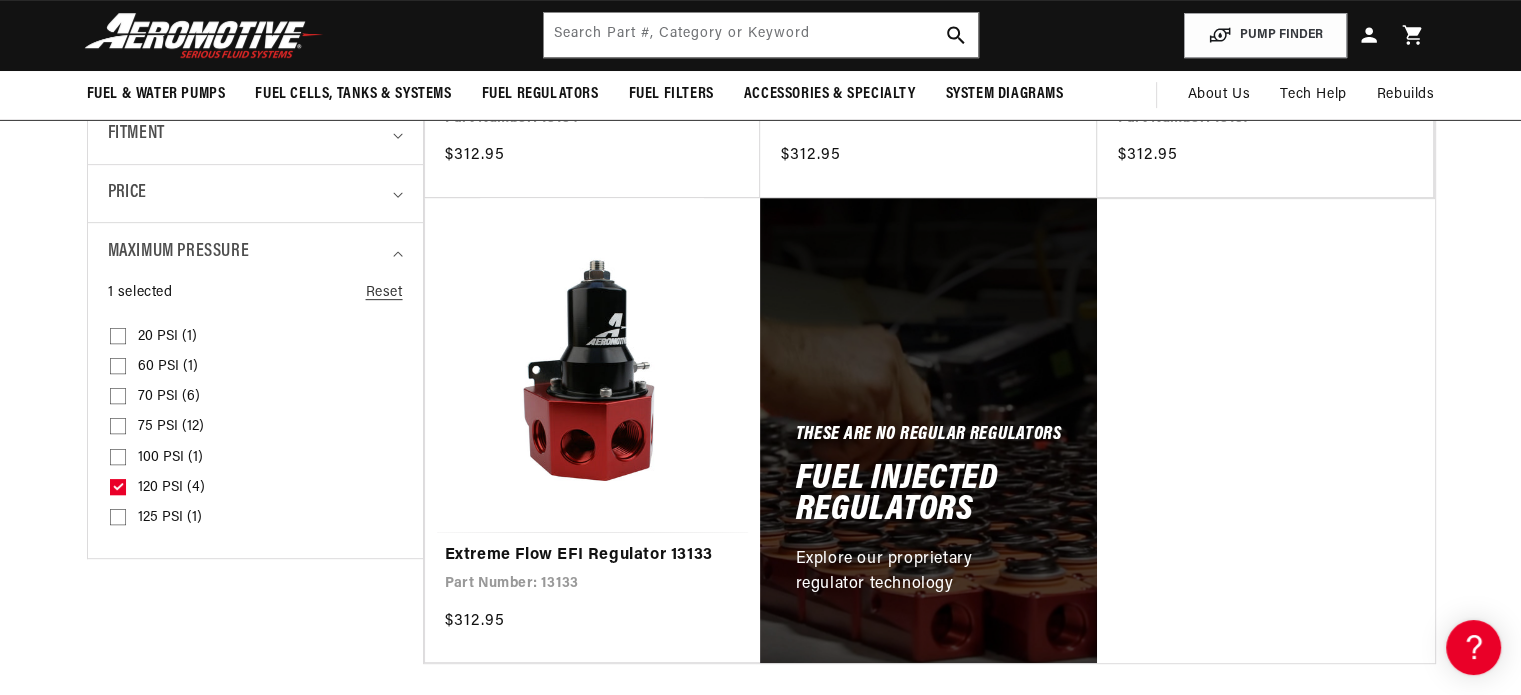 click on "120 PSI (4)" at bounding box center [171, 488] 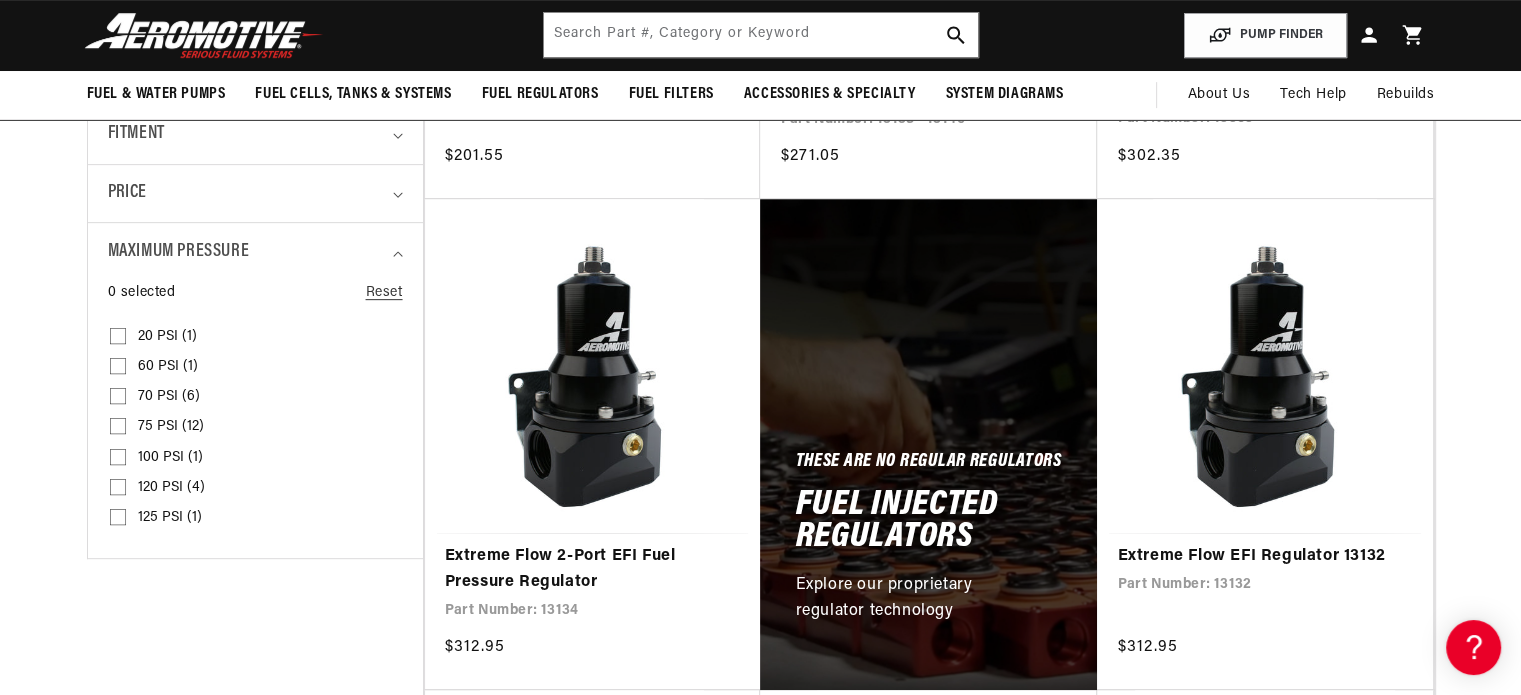 scroll, scrollTop: 0, scrollLeft: 791, axis: horizontal 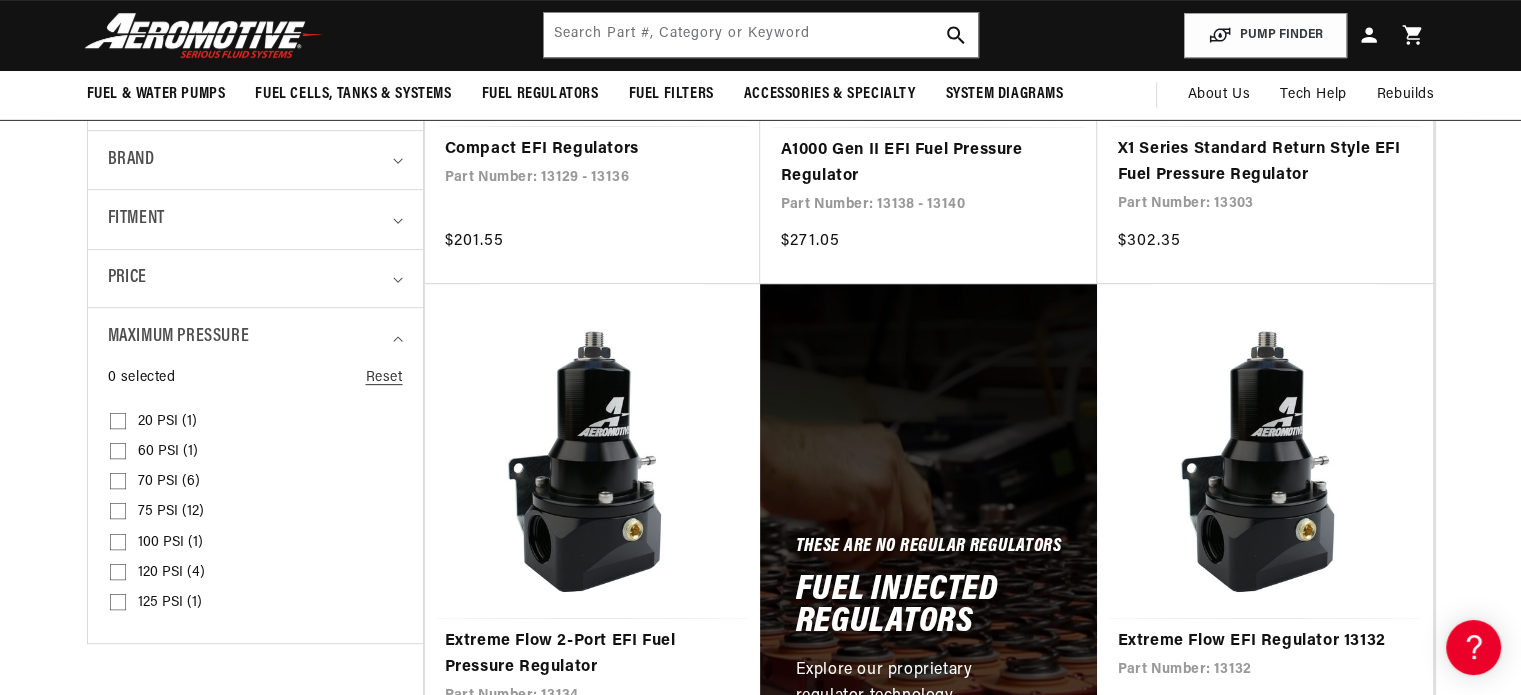 click on "70 PSI (6)" at bounding box center [169, 482] 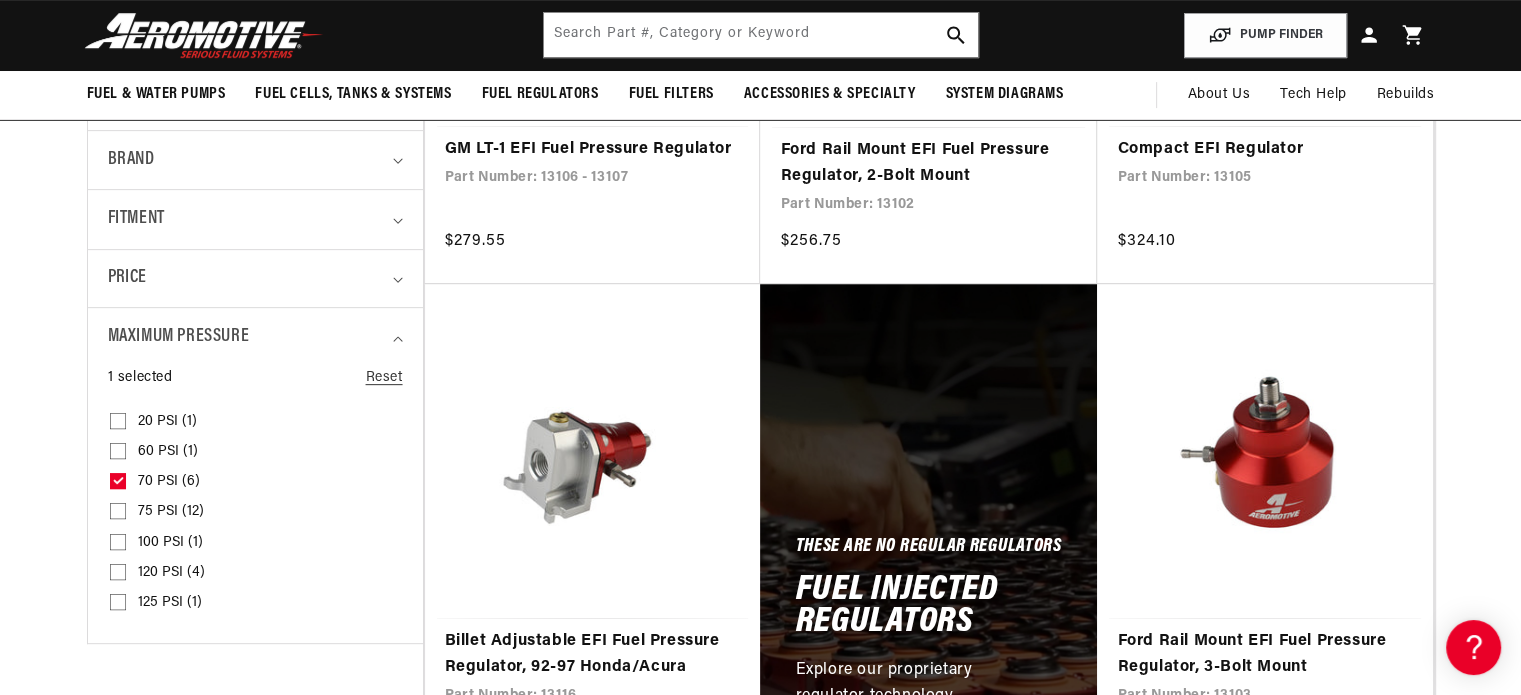 scroll, scrollTop: 0, scrollLeft: 0, axis: both 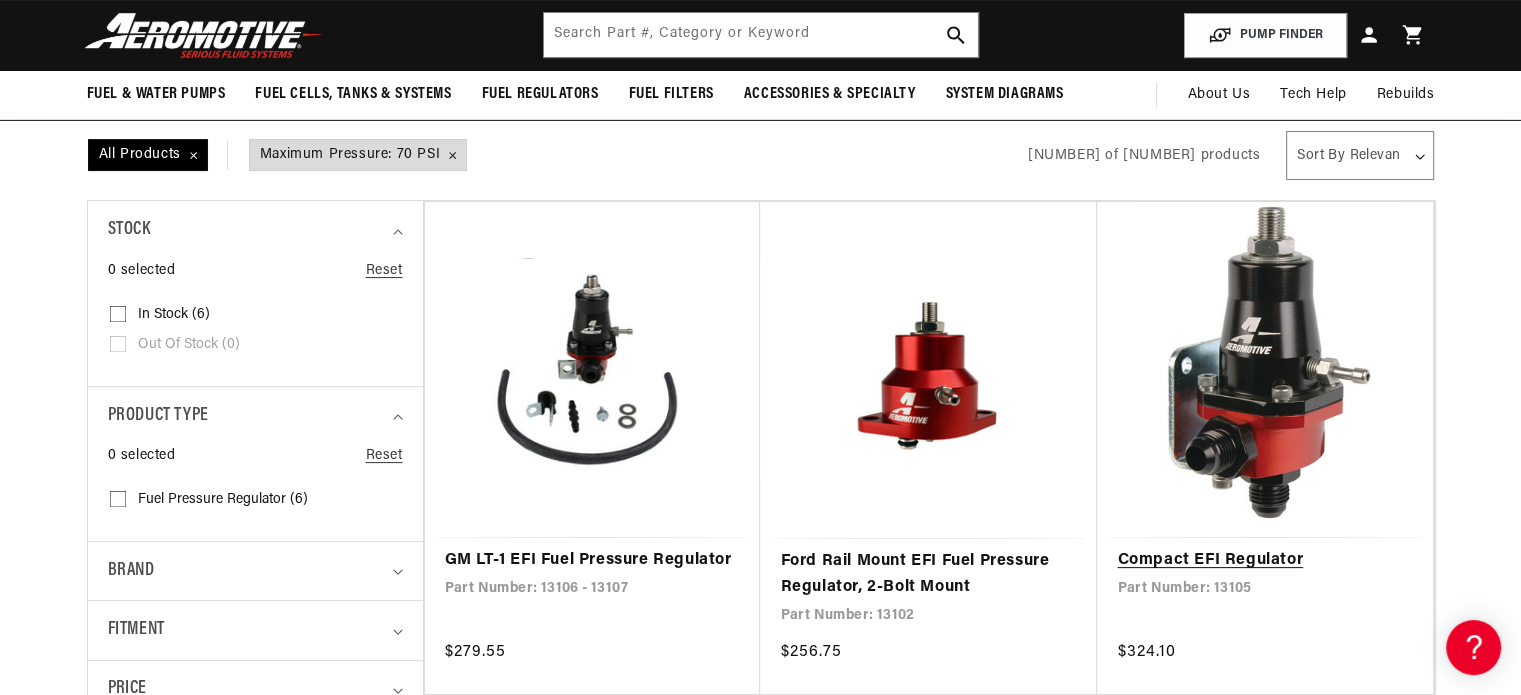 click on "Compact EFI Regulator" at bounding box center [1265, 561] 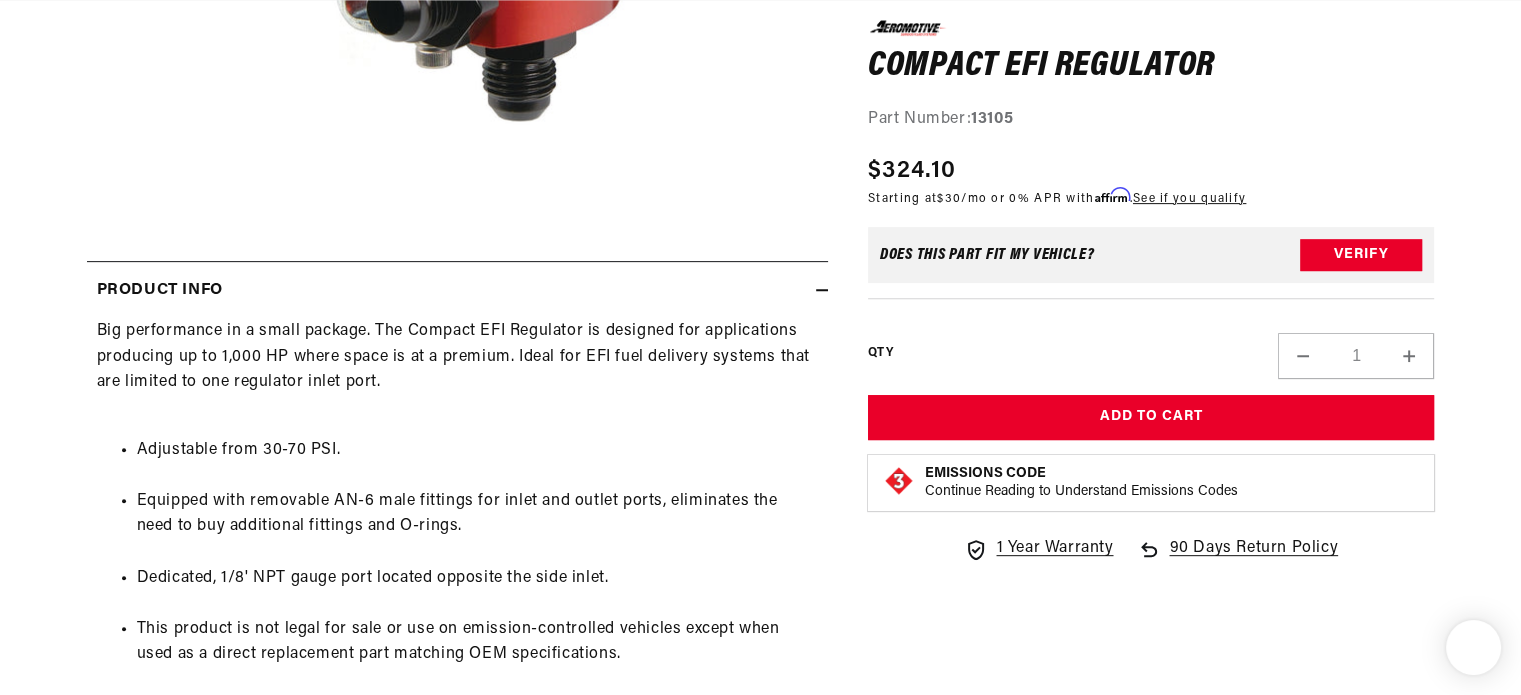 scroll, scrollTop: 0, scrollLeft: 0, axis: both 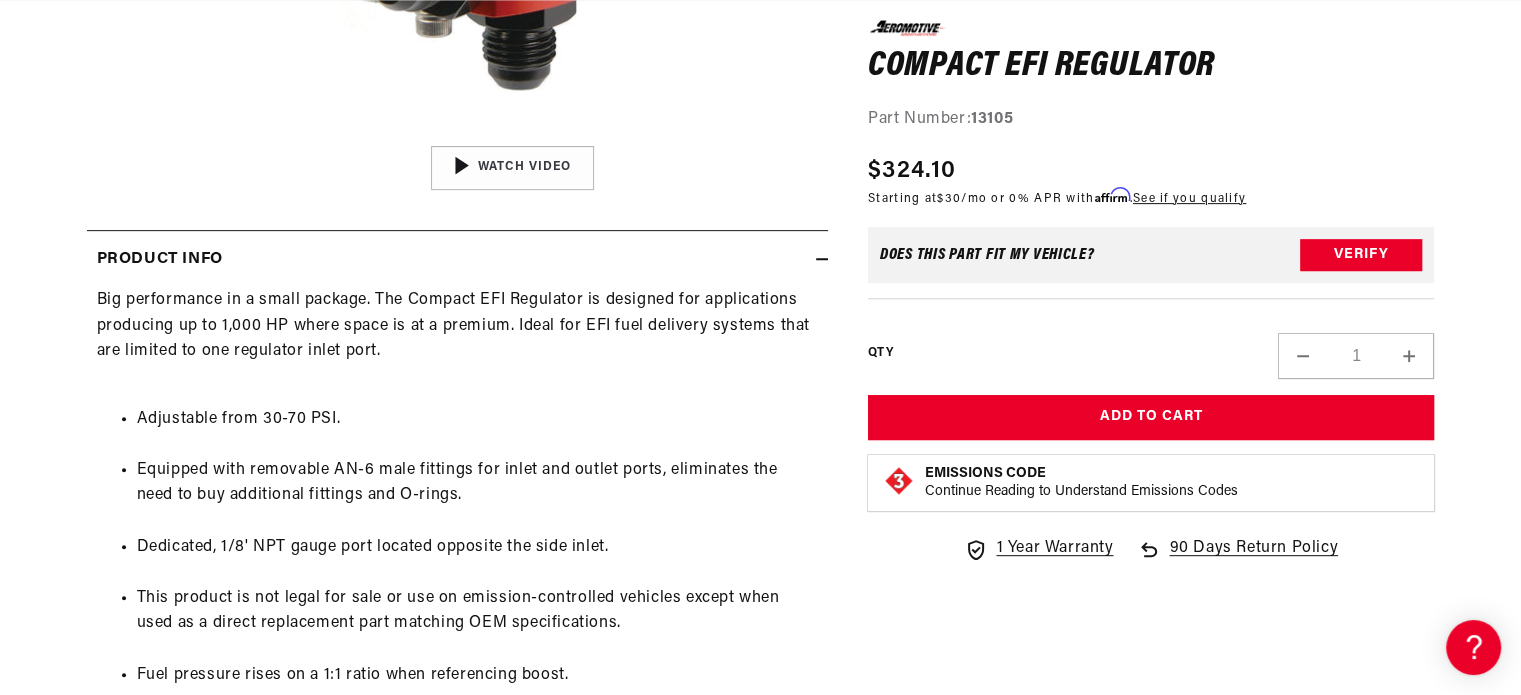 click on "Skip to content
Your cart
Your cart is empty
Loading...
You may also like
Subtotal (0 items)
$0.00 USD
Checkout
One or more of the items in your cart is a recurring or deferred purchase. By continuing, I agree to the  cancellation policy  and authorize you to charge my payment method at the prices, frequency and dates listed on this page until my order is fulfilled or I cancel, if permitted." at bounding box center [760, -427] 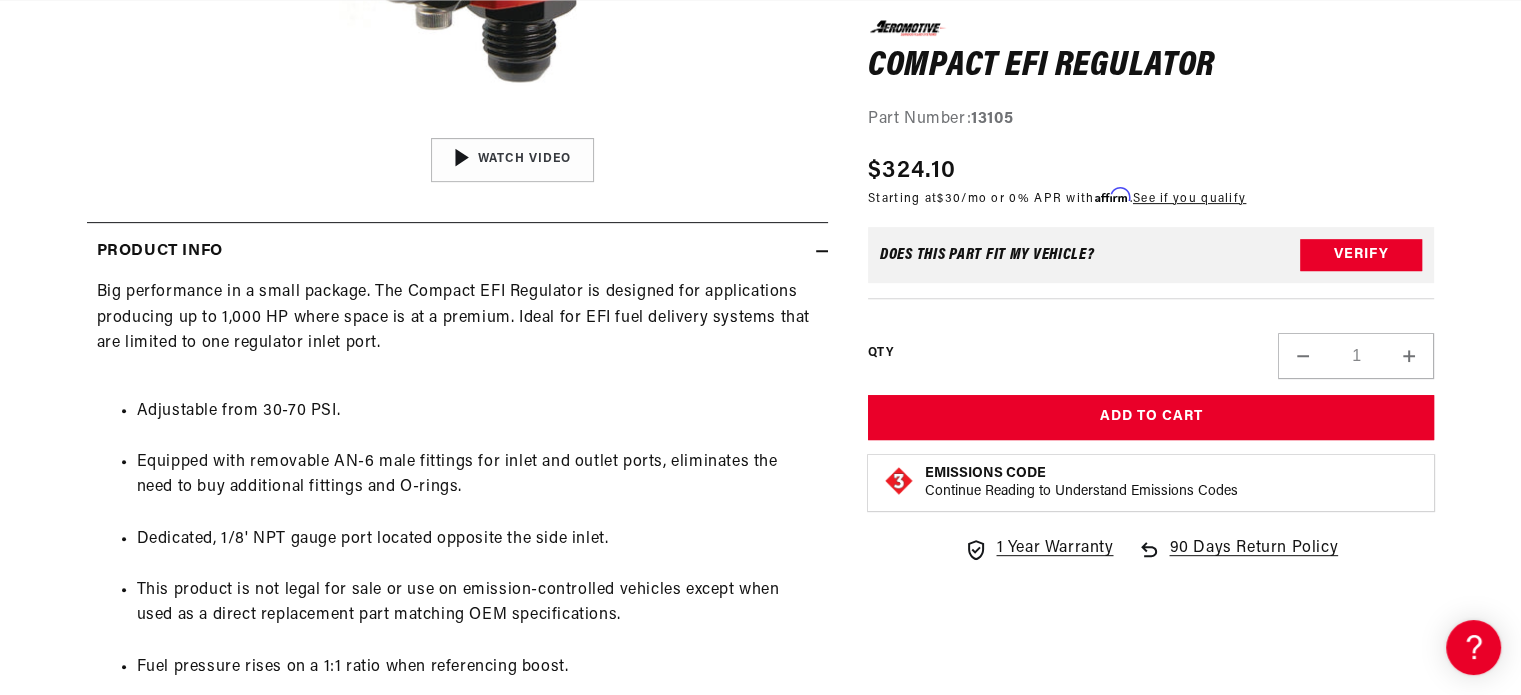 scroll, scrollTop: 0, scrollLeft: 791, axis: horizontal 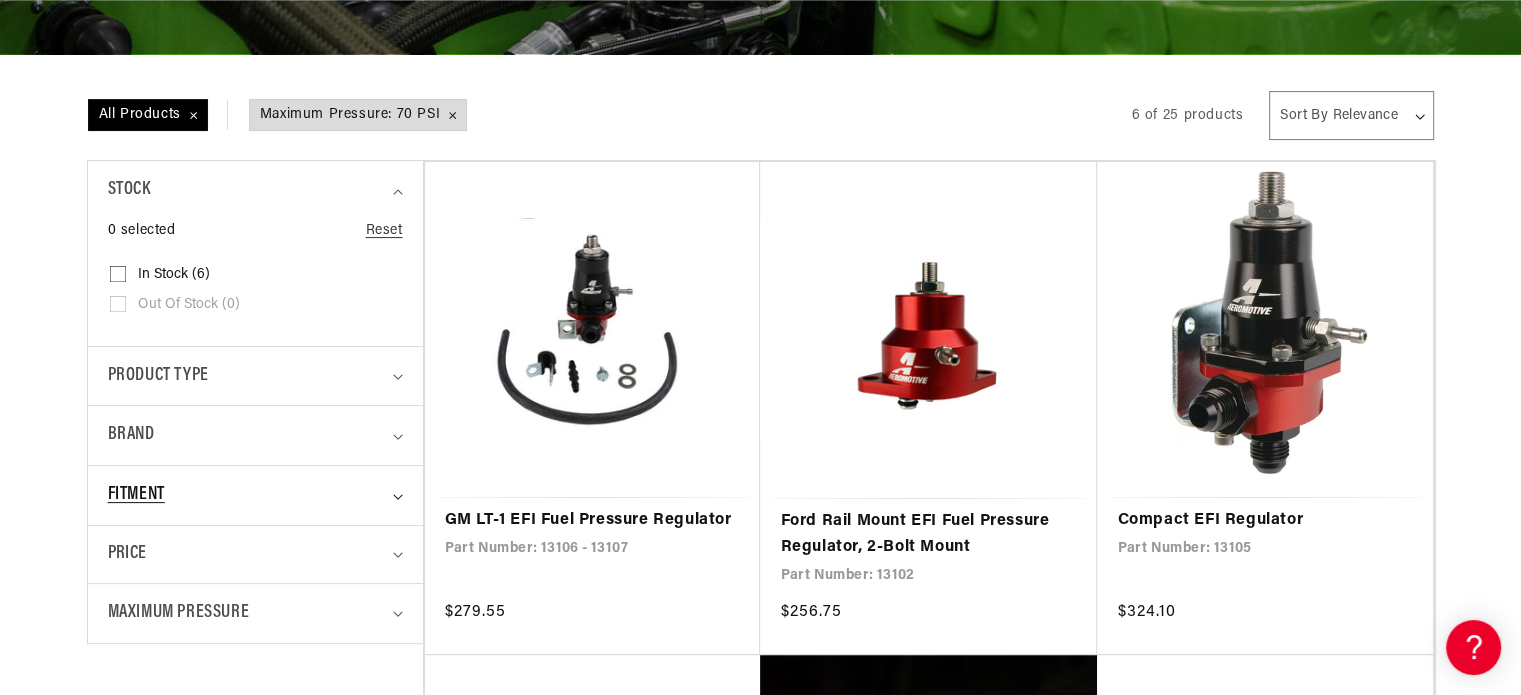 click on "Fitment" at bounding box center [247, 495] 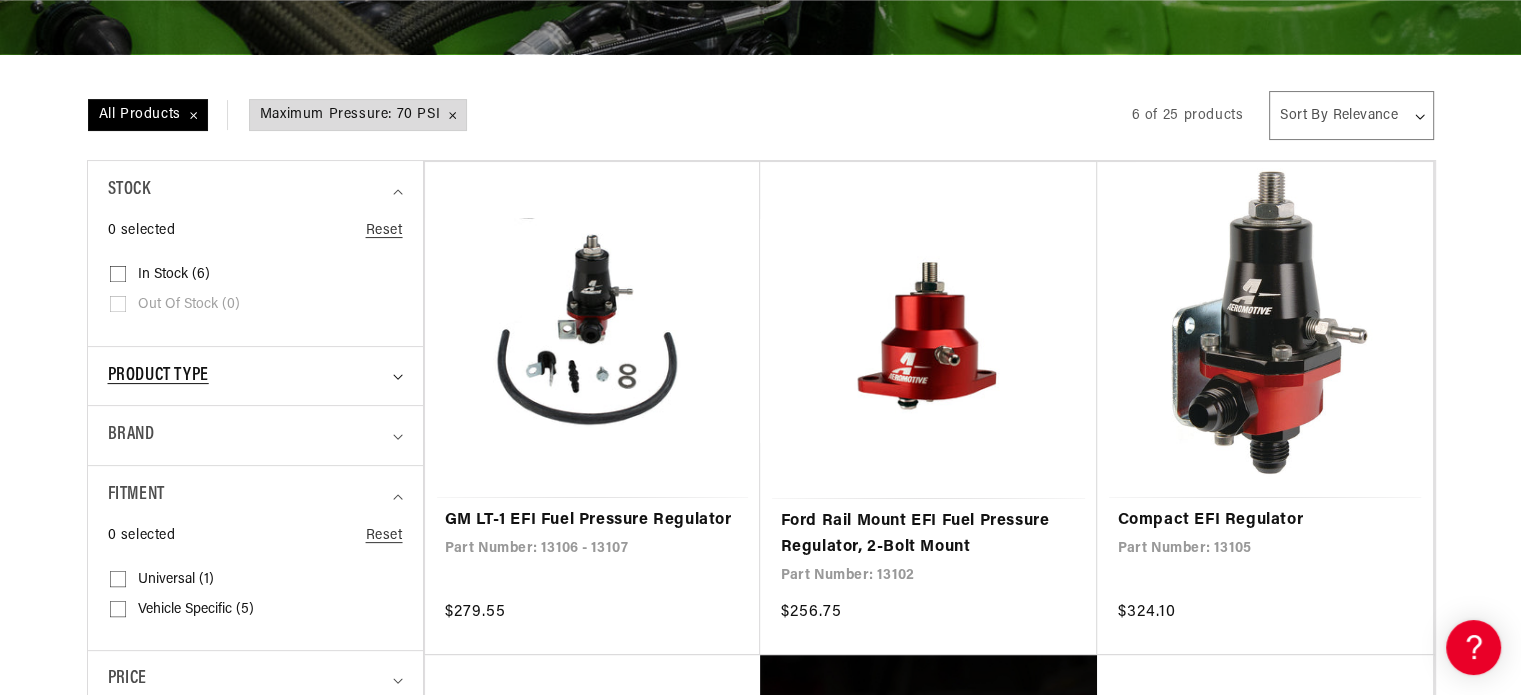 click on "Product type" at bounding box center [158, 376] 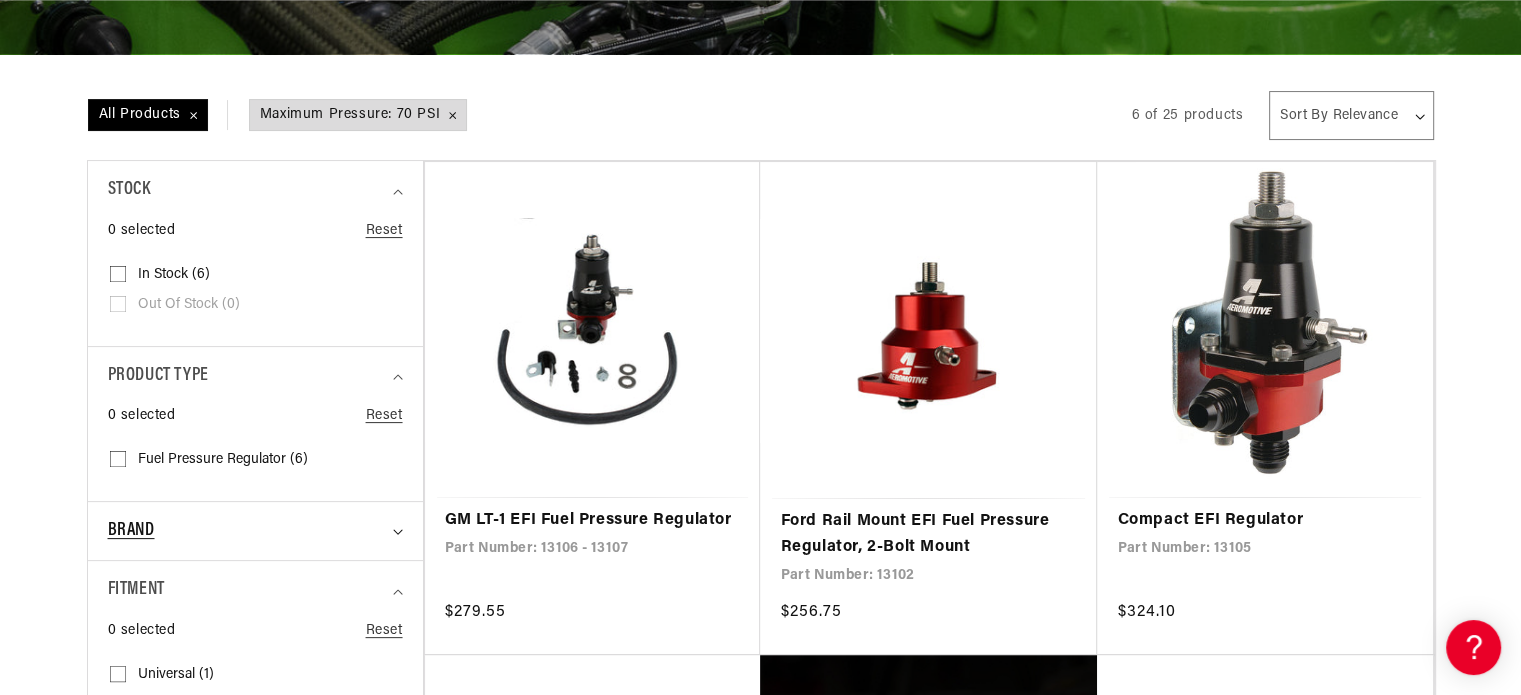 scroll, scrollTop: 0, scrollLeft: 67, axis: horizontal 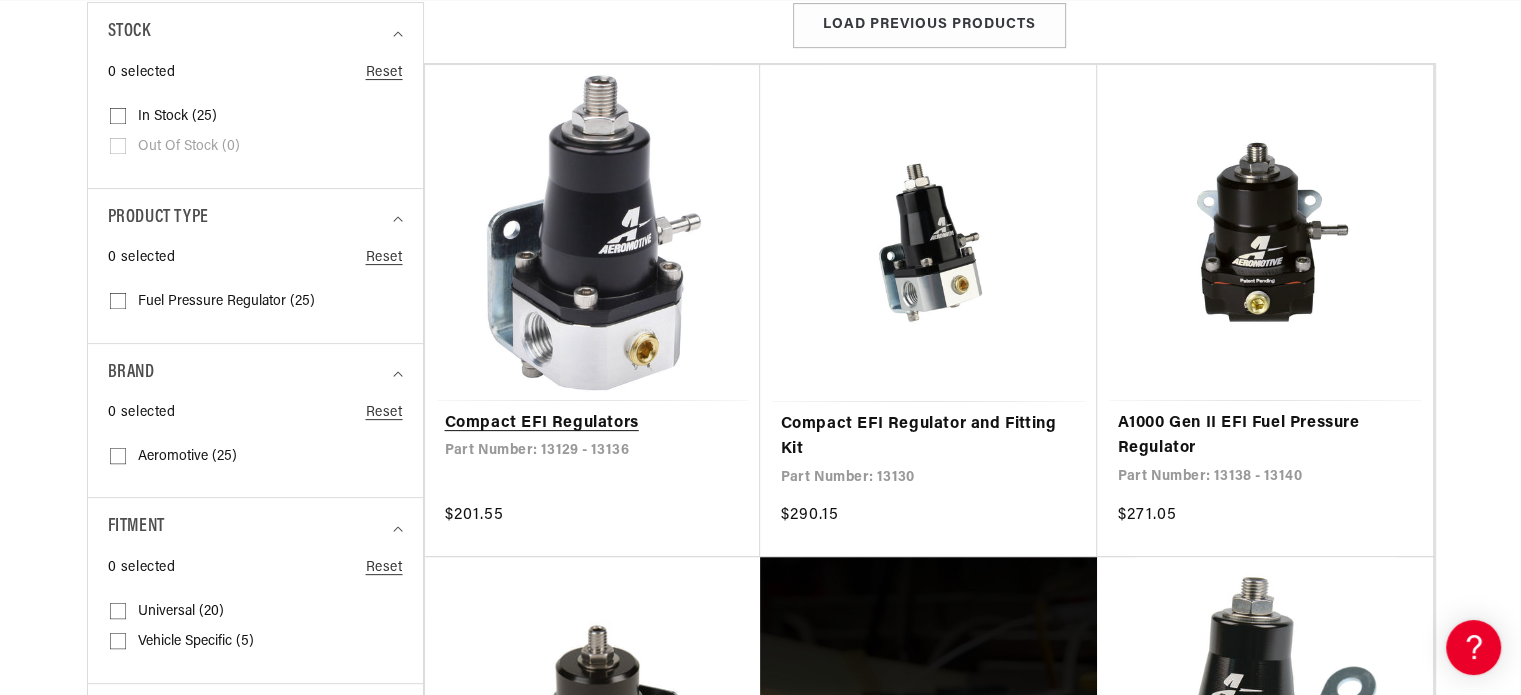 click on "Compact EFI Regulators" at bounding box center [593, 424] 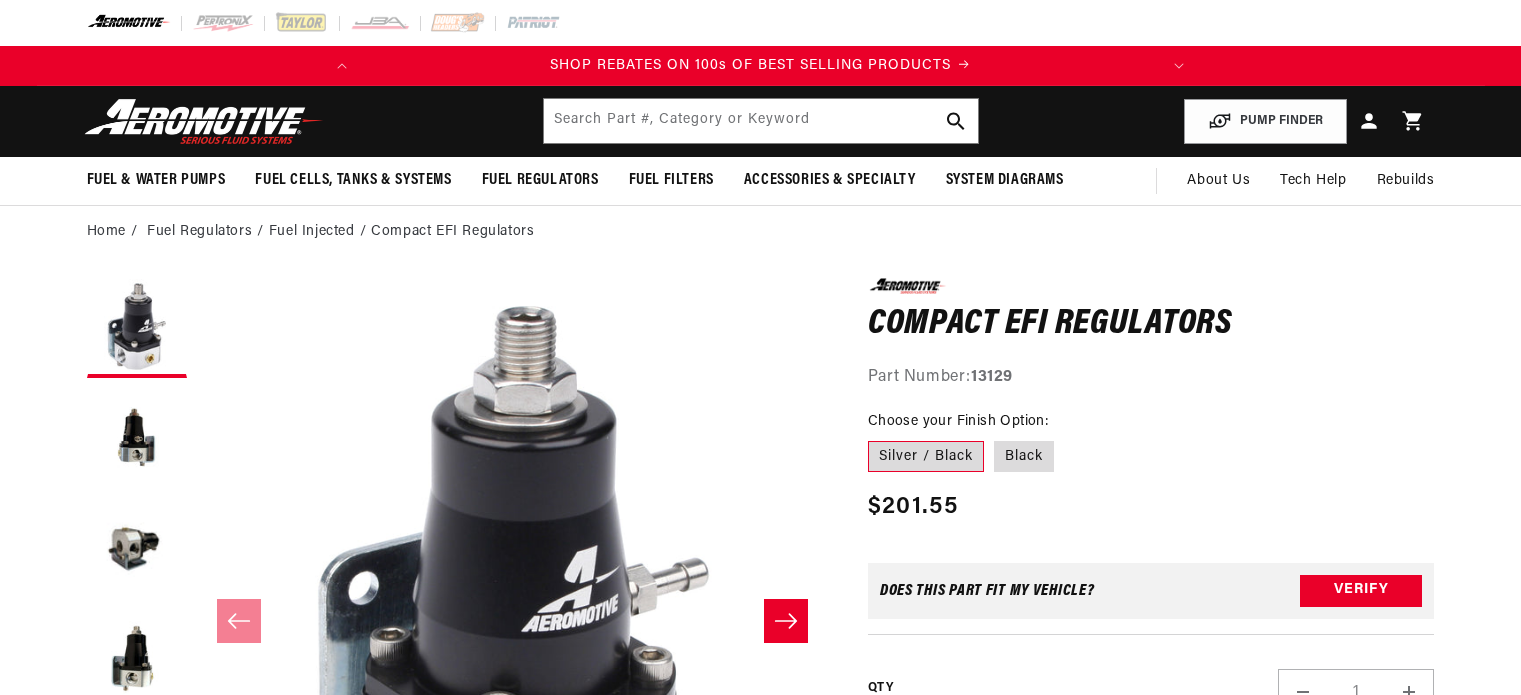 scroll, scrollTop: 164, scrollLeft: 0, axis: vertical 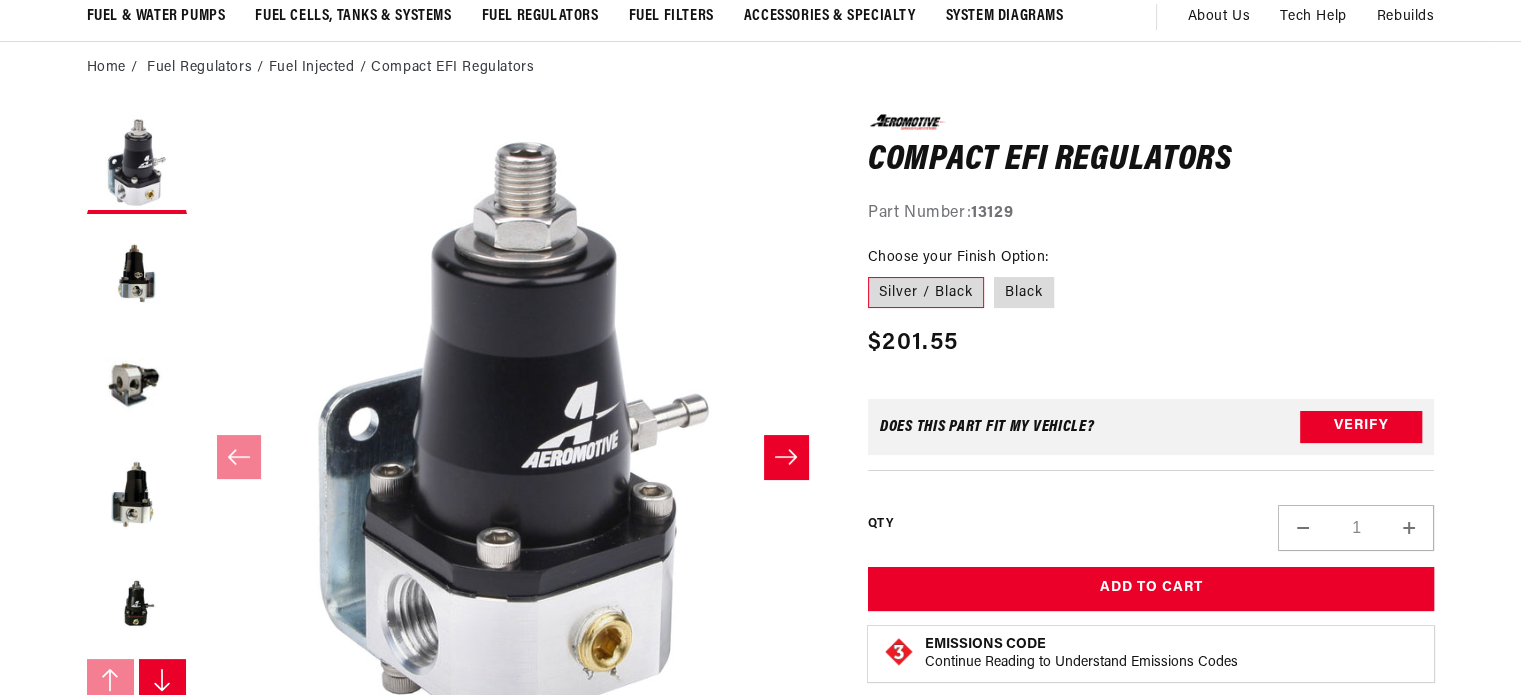 click on "Silver / Black" at bounding box center (926, 293) 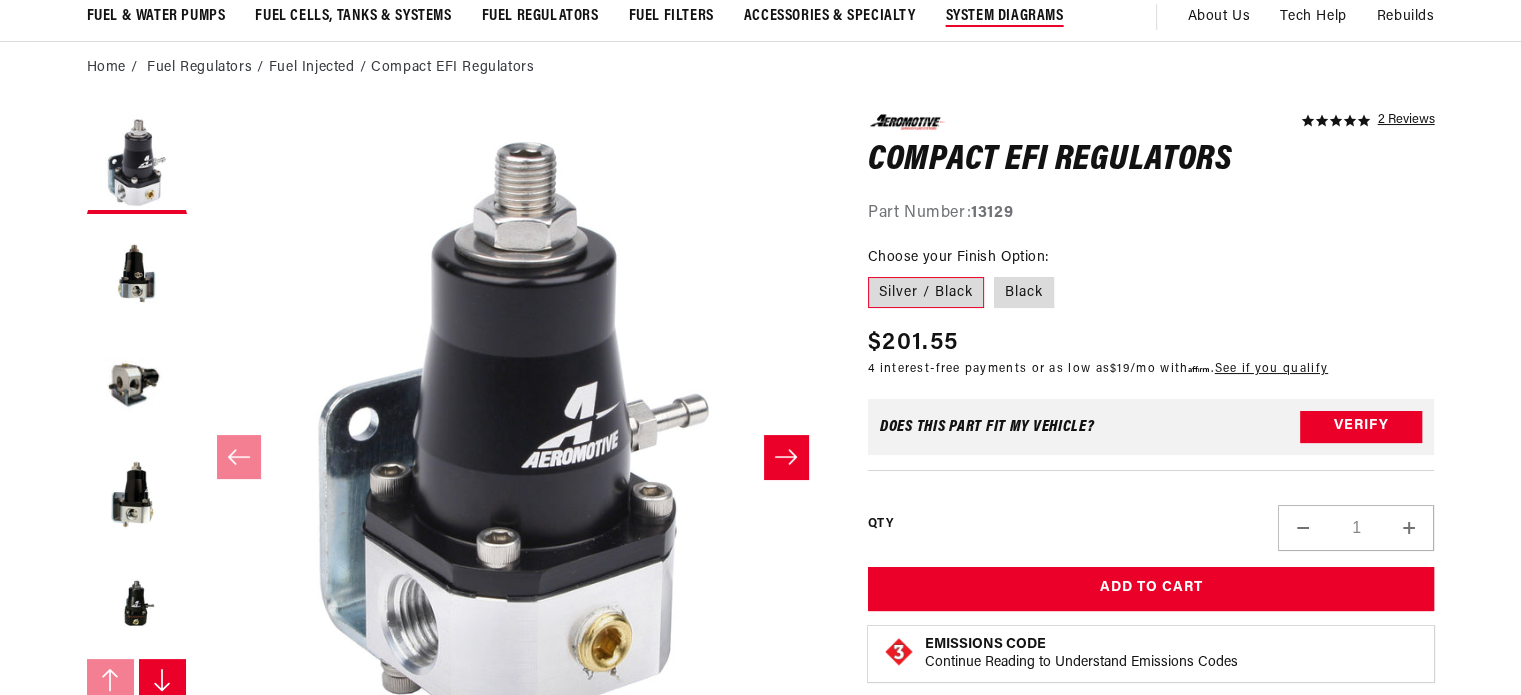 scroll, scrollTop: 164, scrollLeft: 0, axis: vertical 